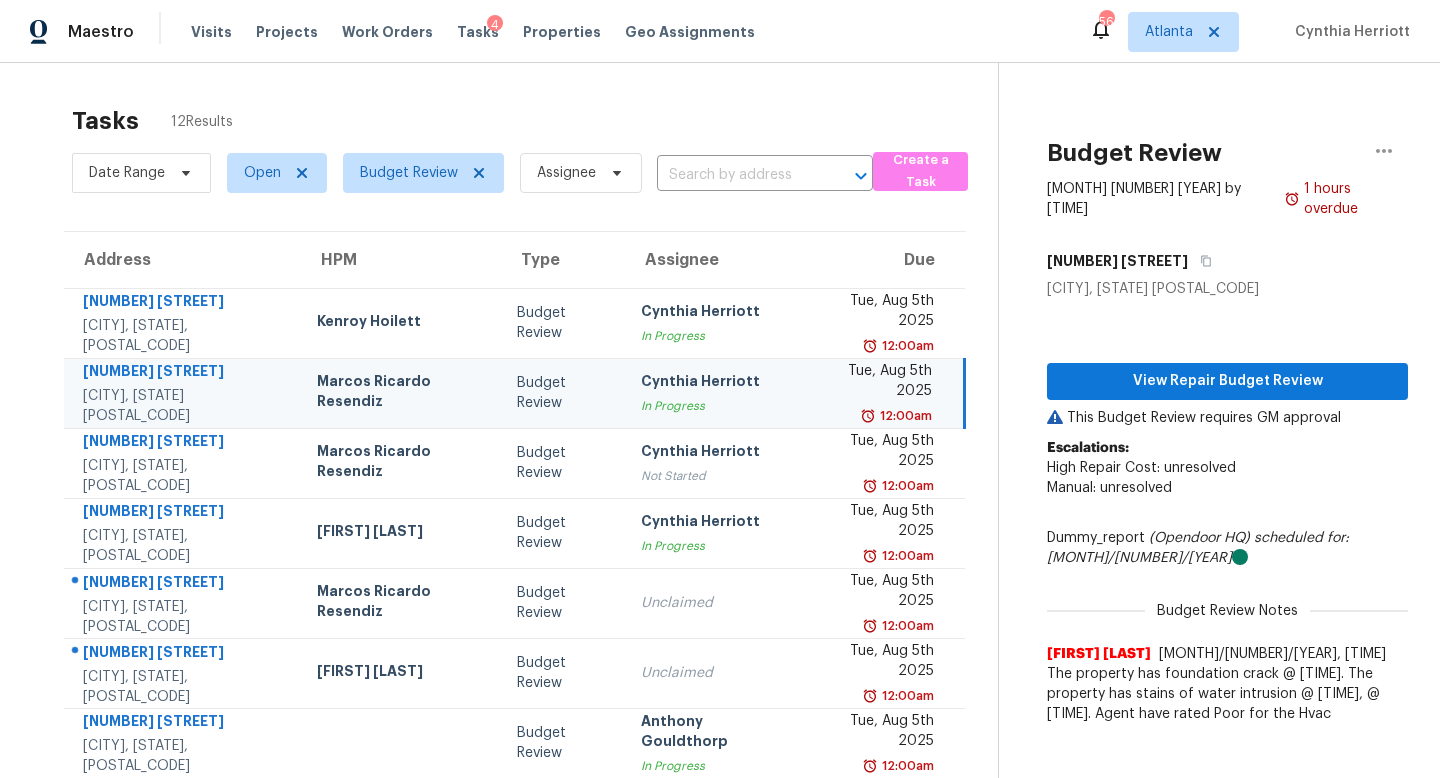 scroll, scrollTop: 0, scrollLeft: 0, axis: both 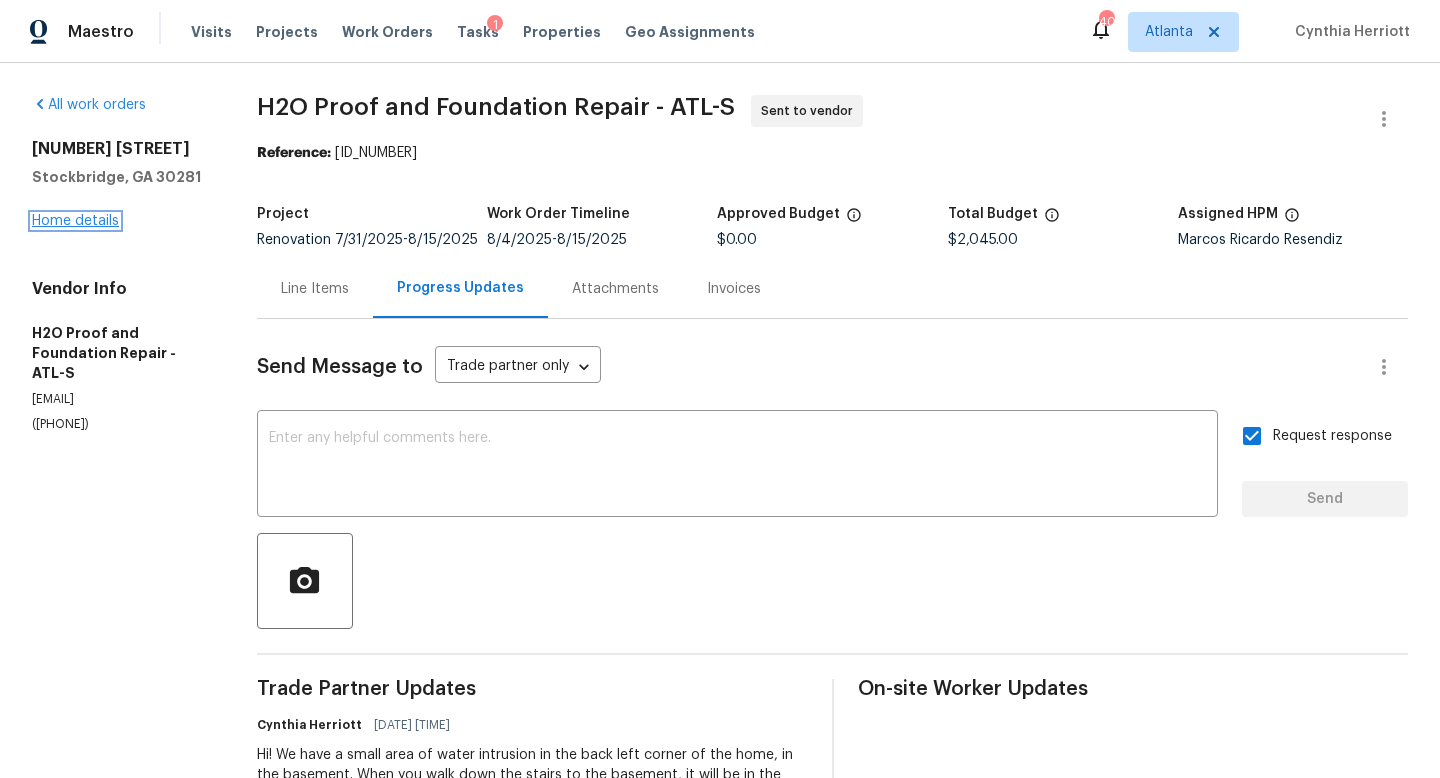 click on "Home details" at bounding box center (75, 221) 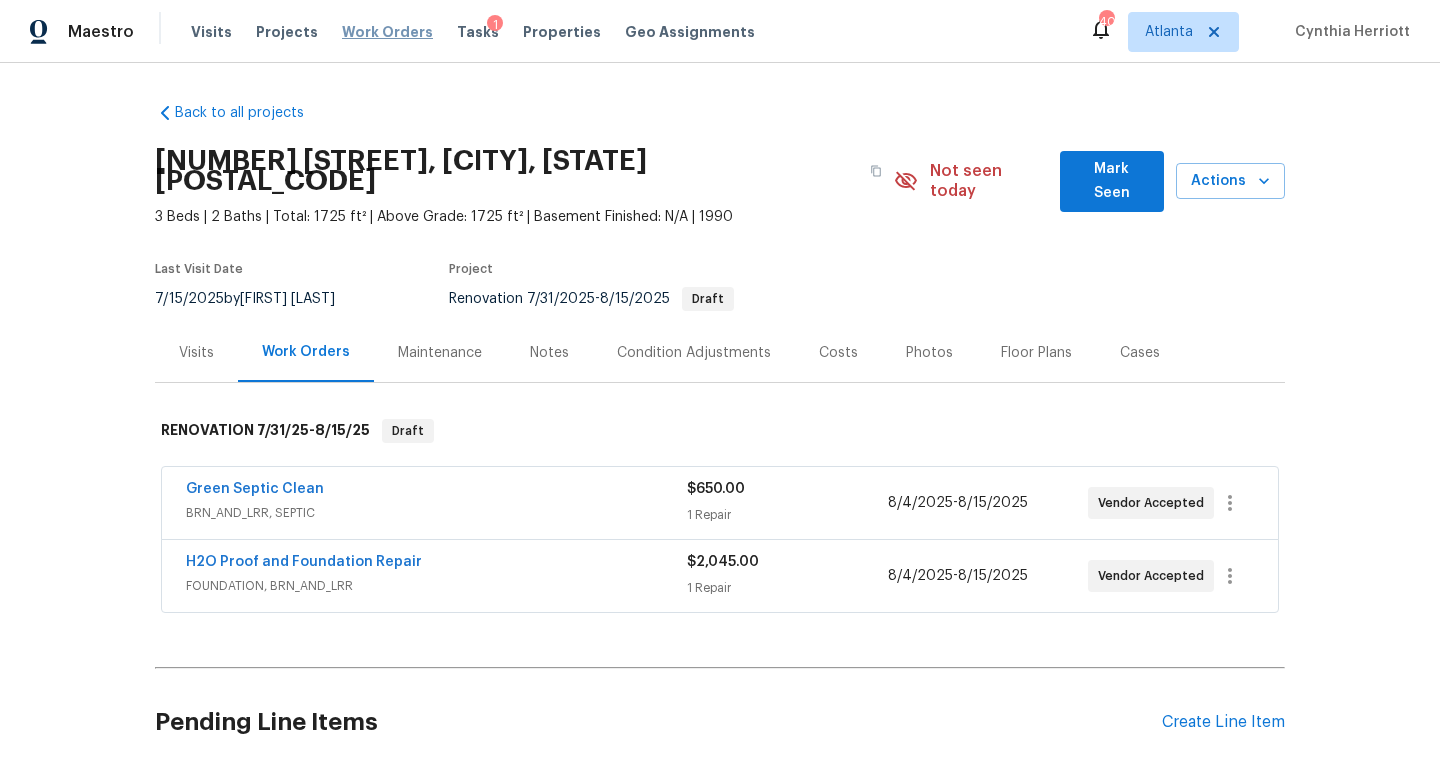 click on "Work Orders" at bounding box center [387, 32] 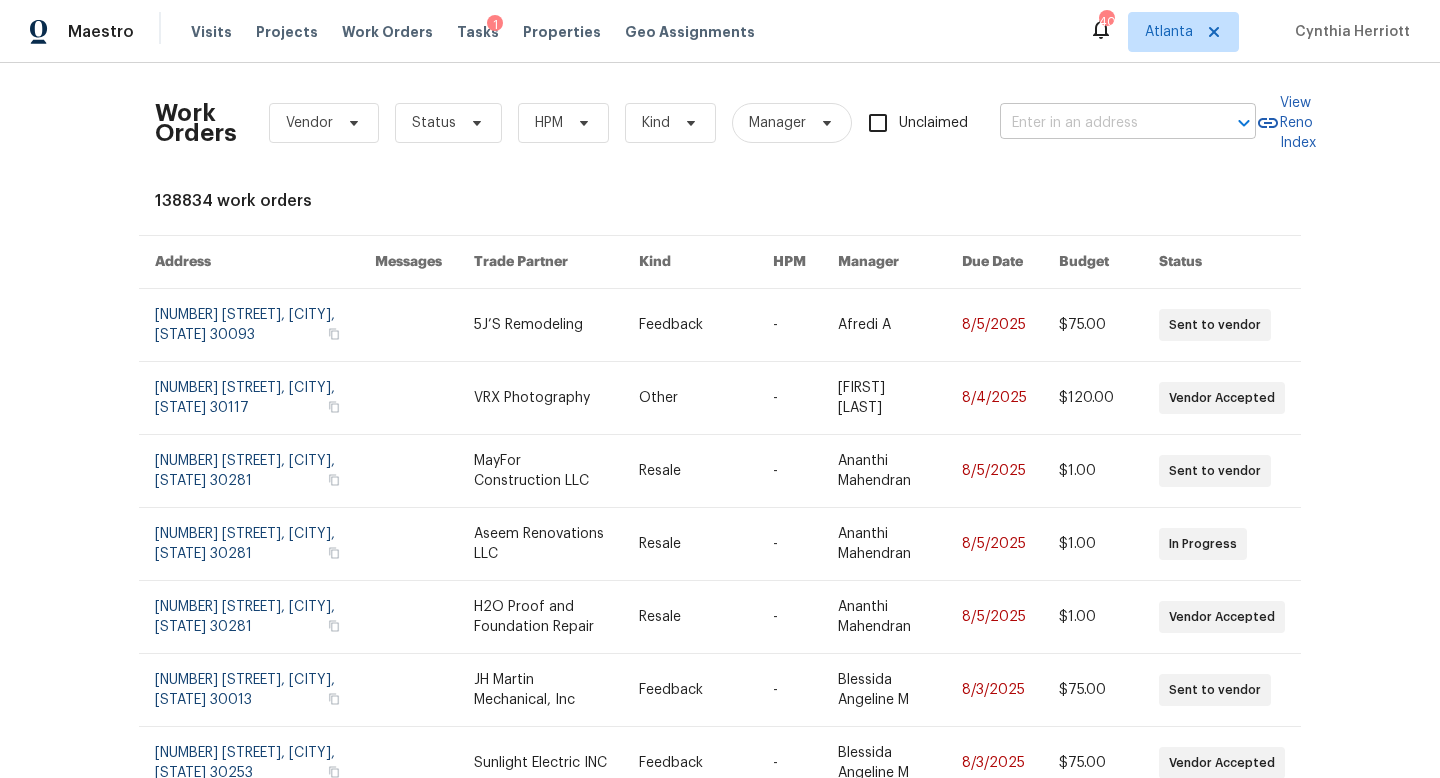 click at bounding box center (1100, 123) 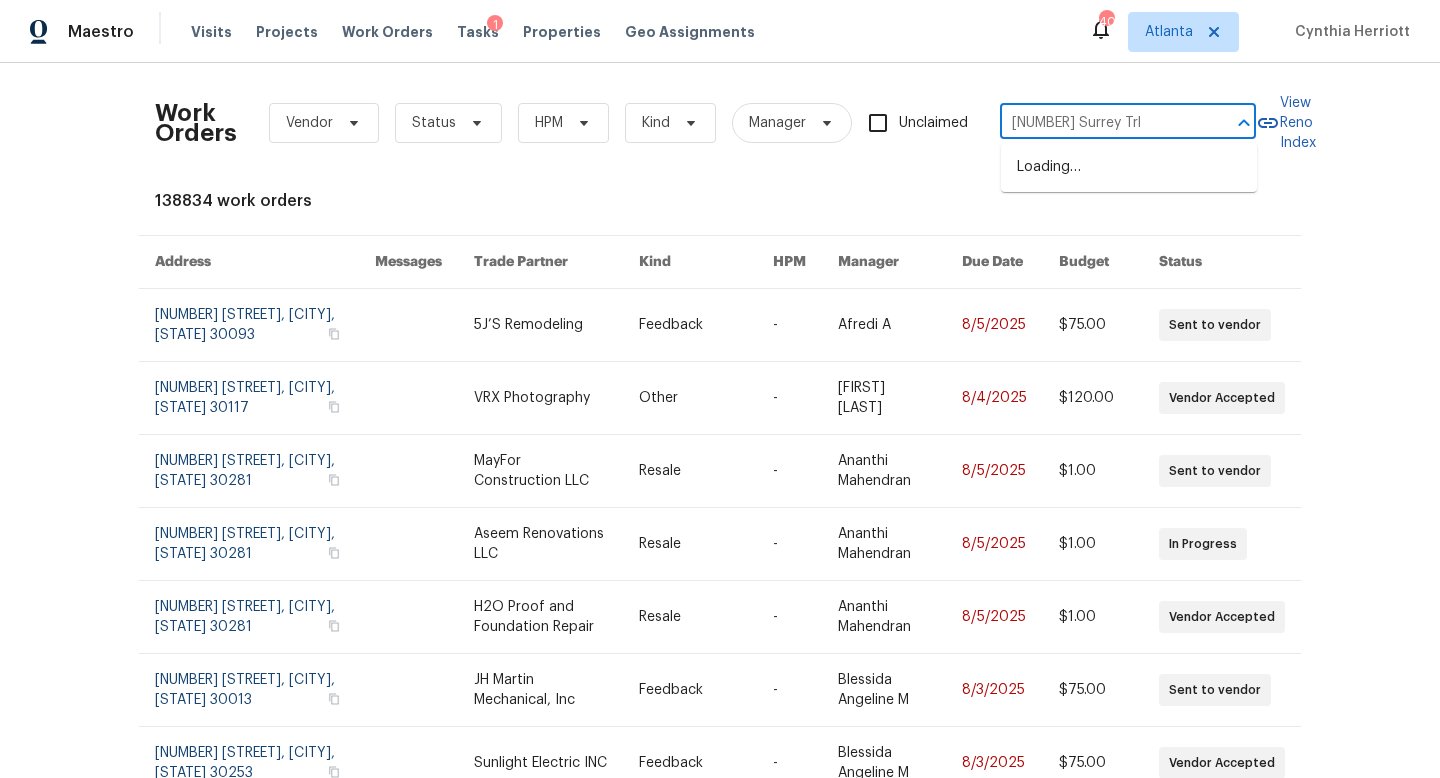 type on "2460 su" 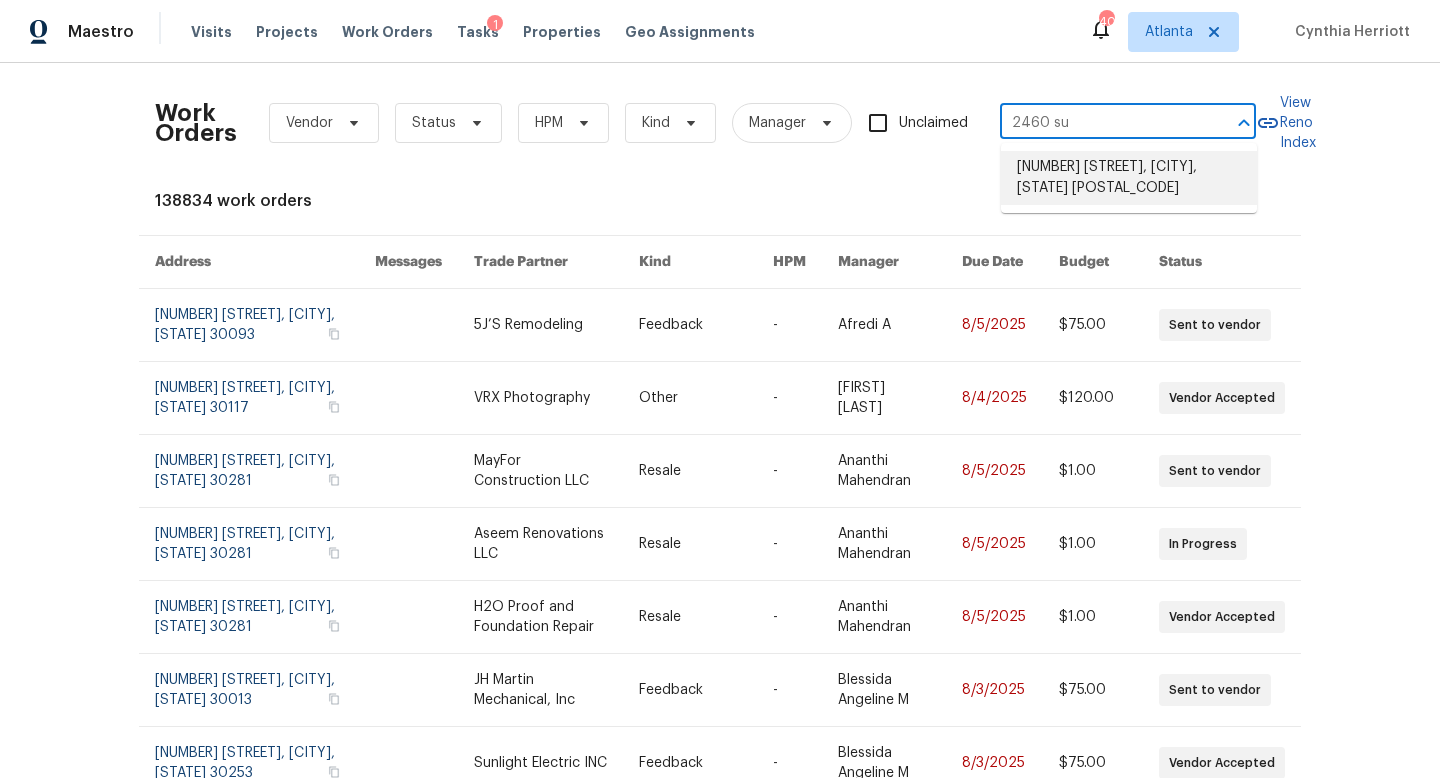 click on "[NUMBER] [STREET], [CITY], [STATE] [POSTAL_CODE]" at bounding box center [1129, 178] 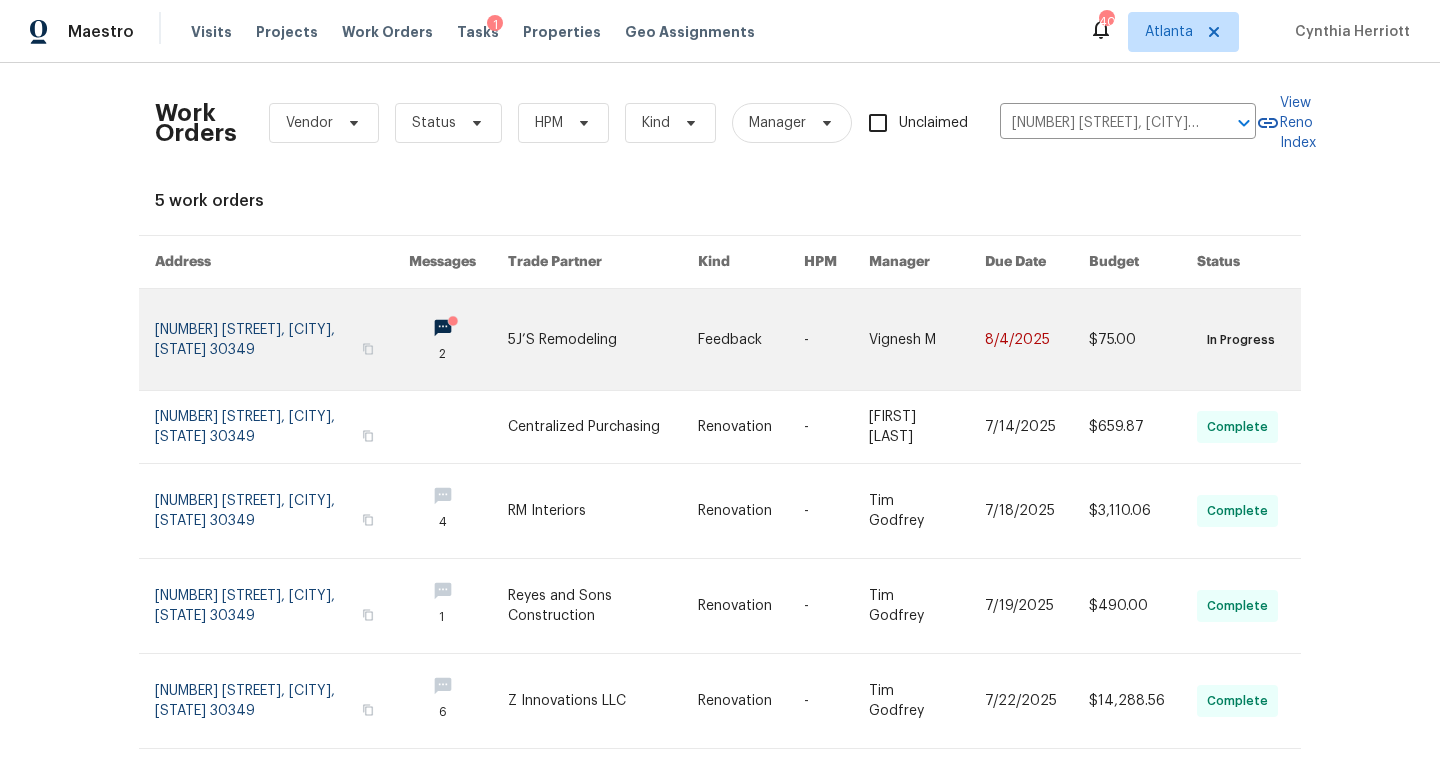 click at bounding box center (282, 339) 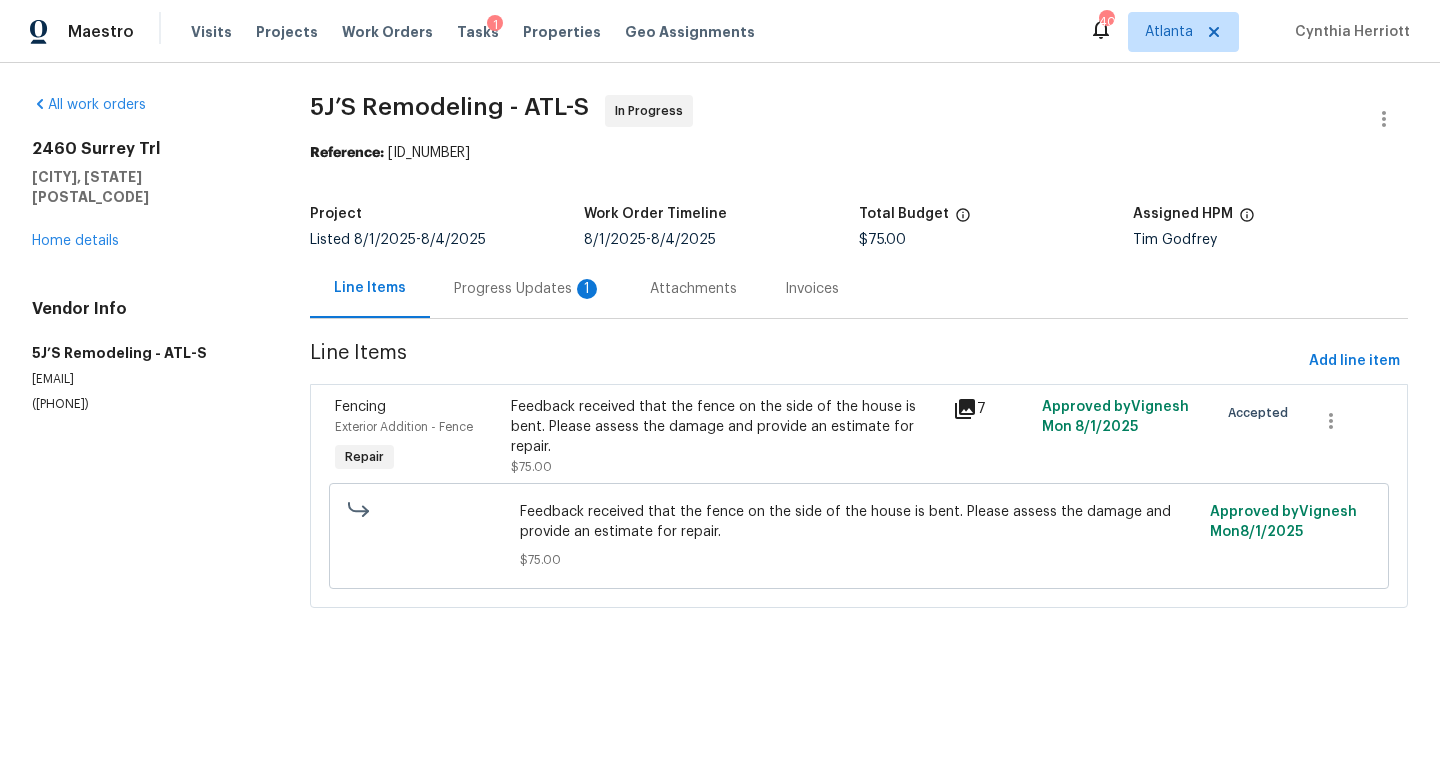 click on "Progress Updates 1" at bounding box center [528, 289] 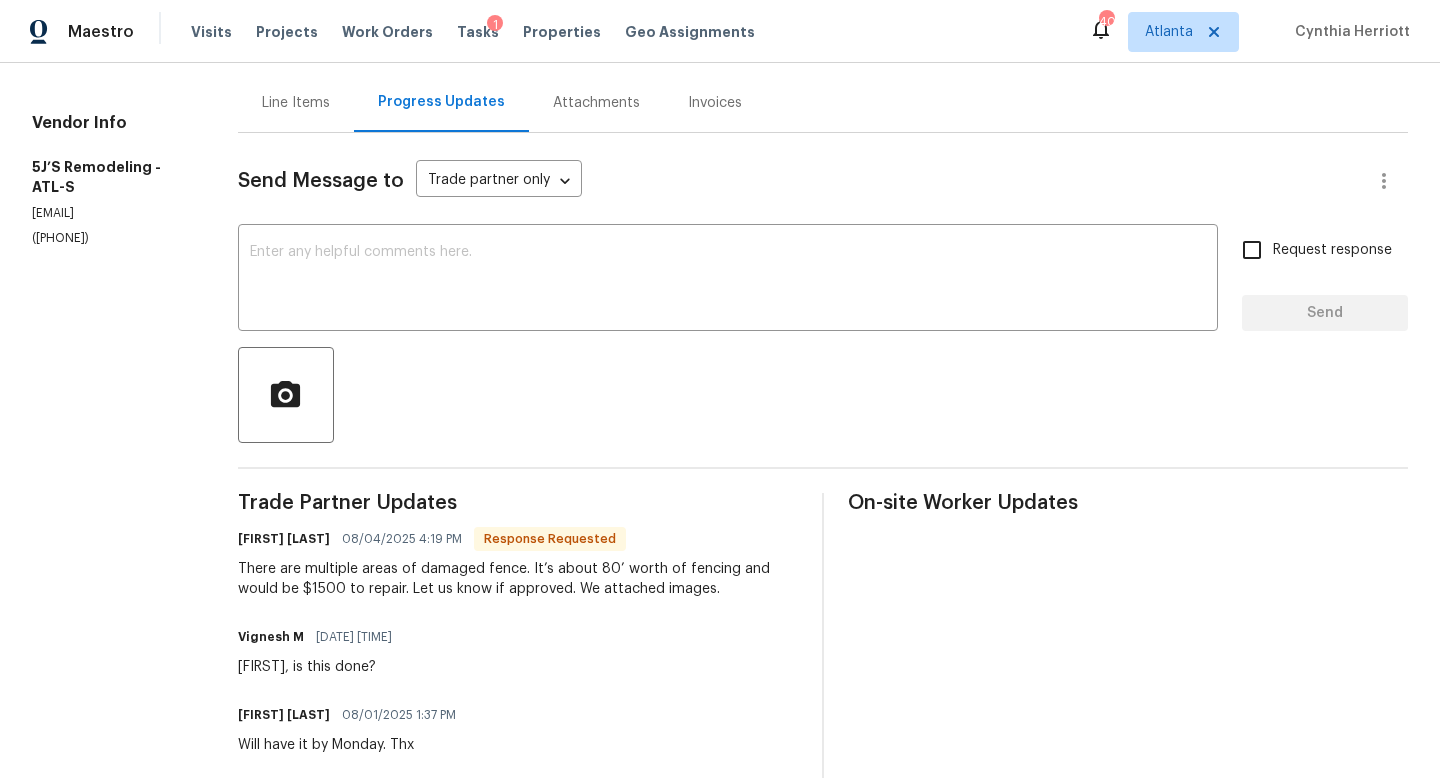 scroll, scrollTop: 98, scrollLeft: 0, axis: vertical 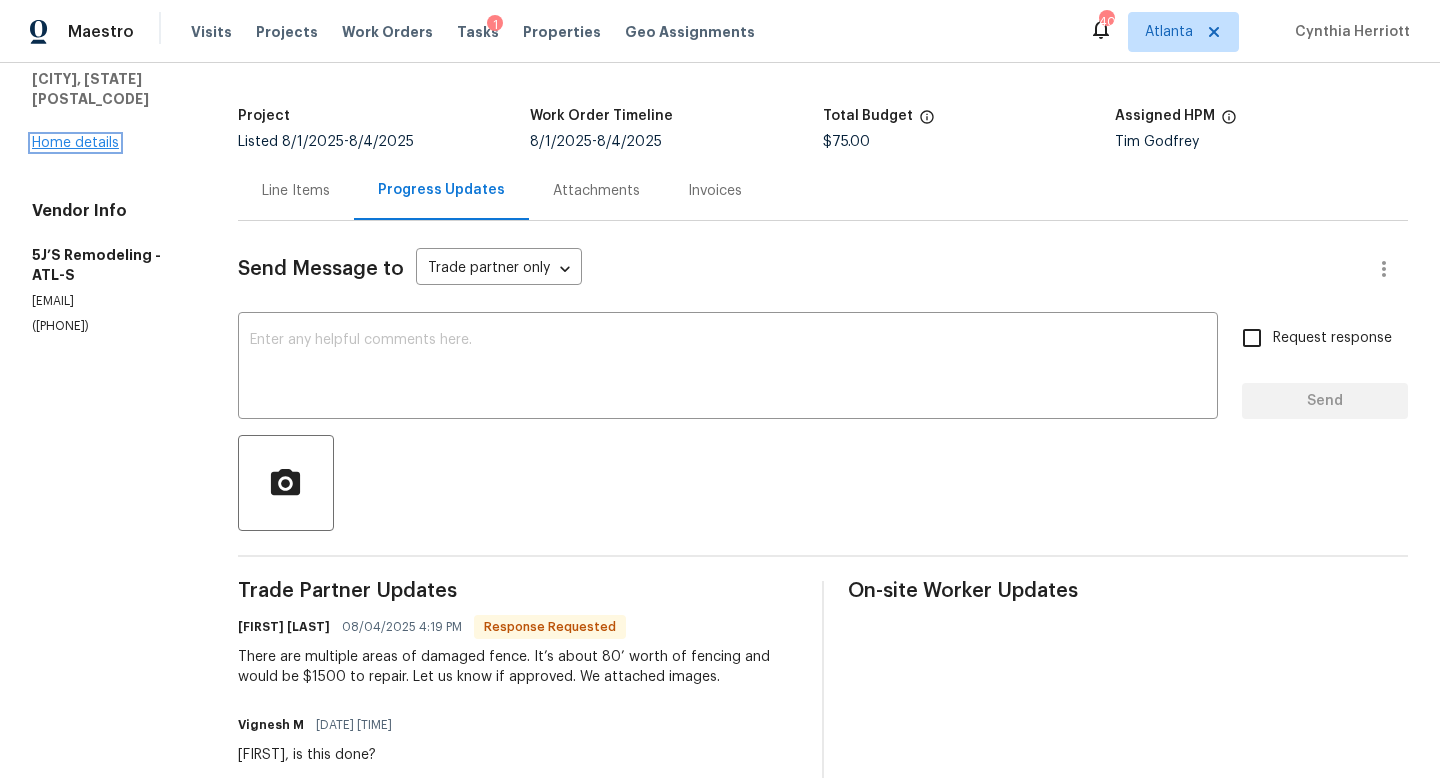 click on "Home details" at bounding box center [75, 143] 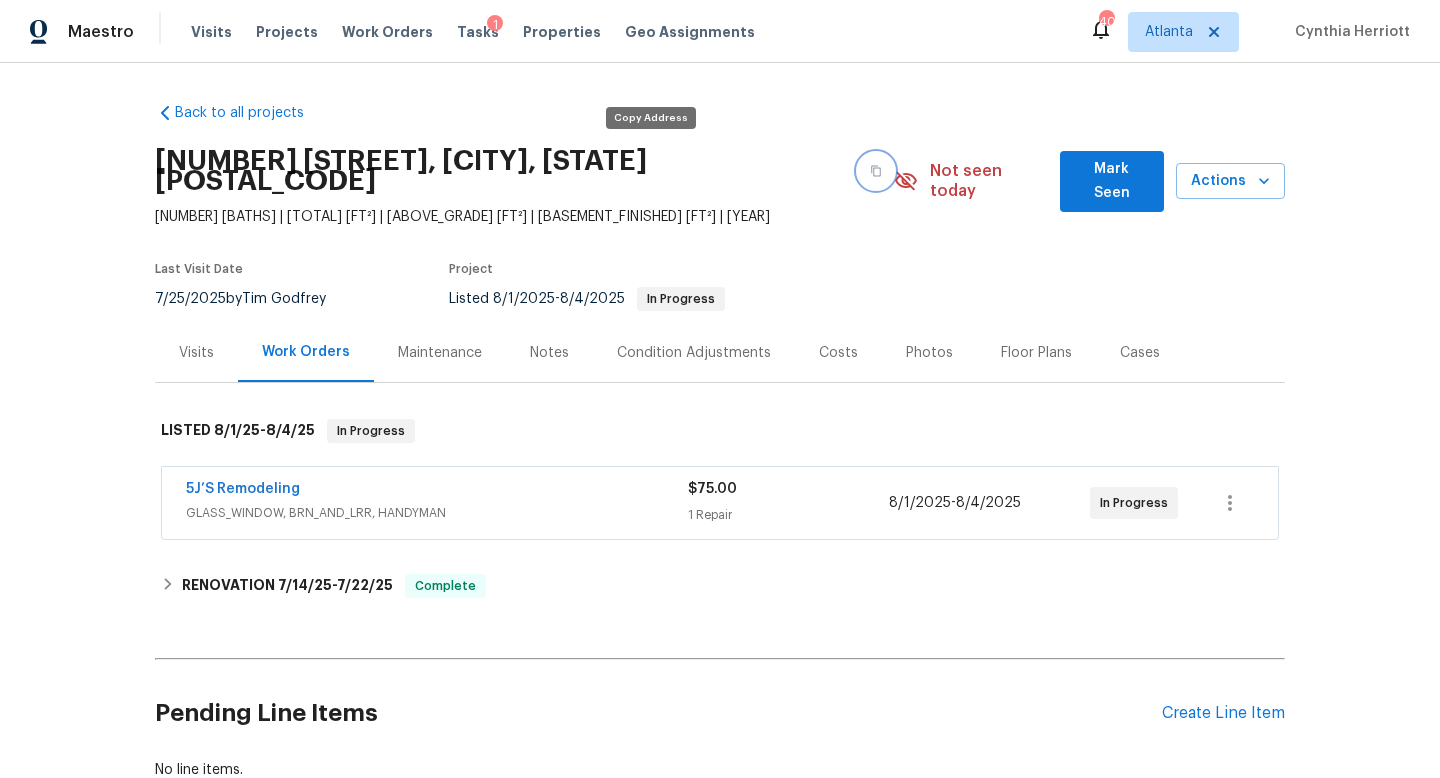 click at bounding box center [876, 171] 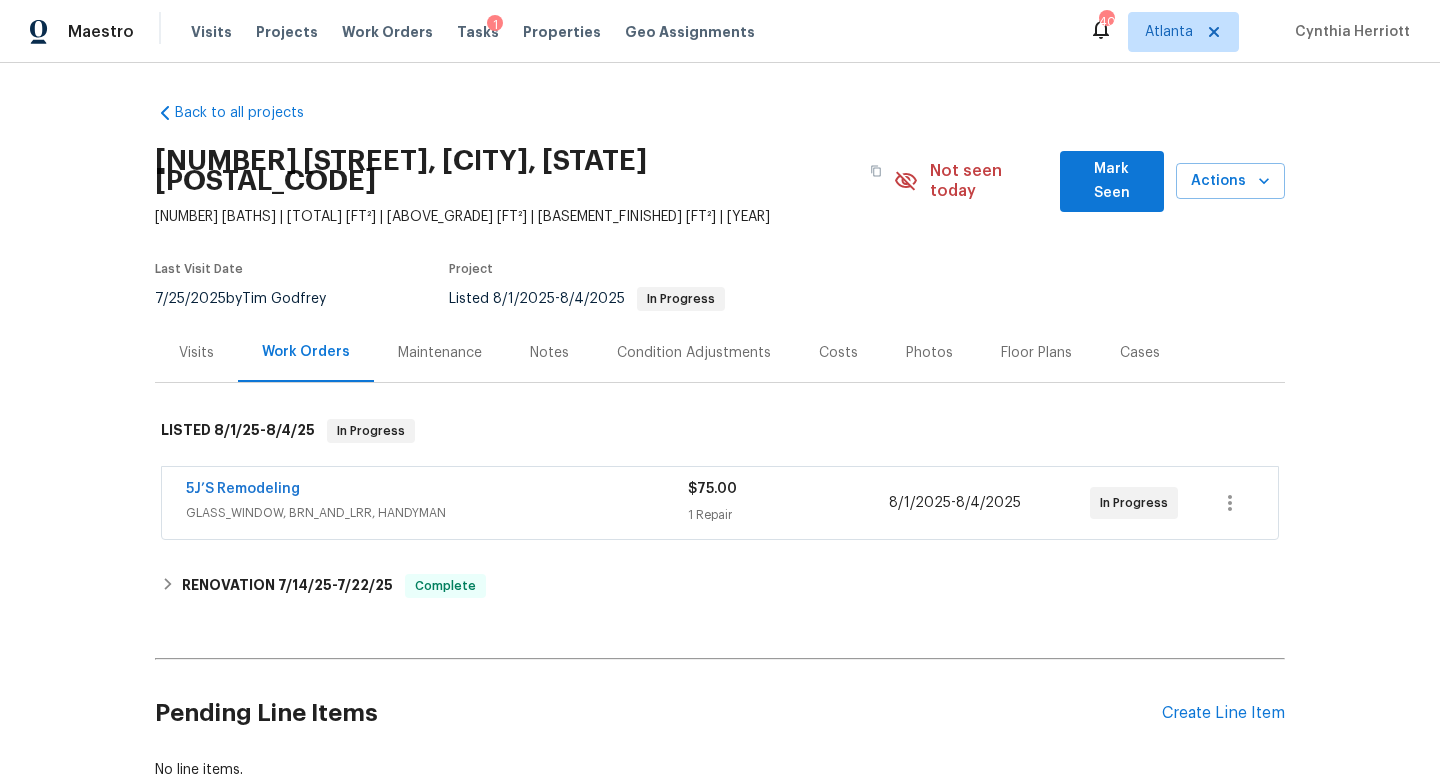 click on "5J’S Remodeling" at bounding box center (437, 491) 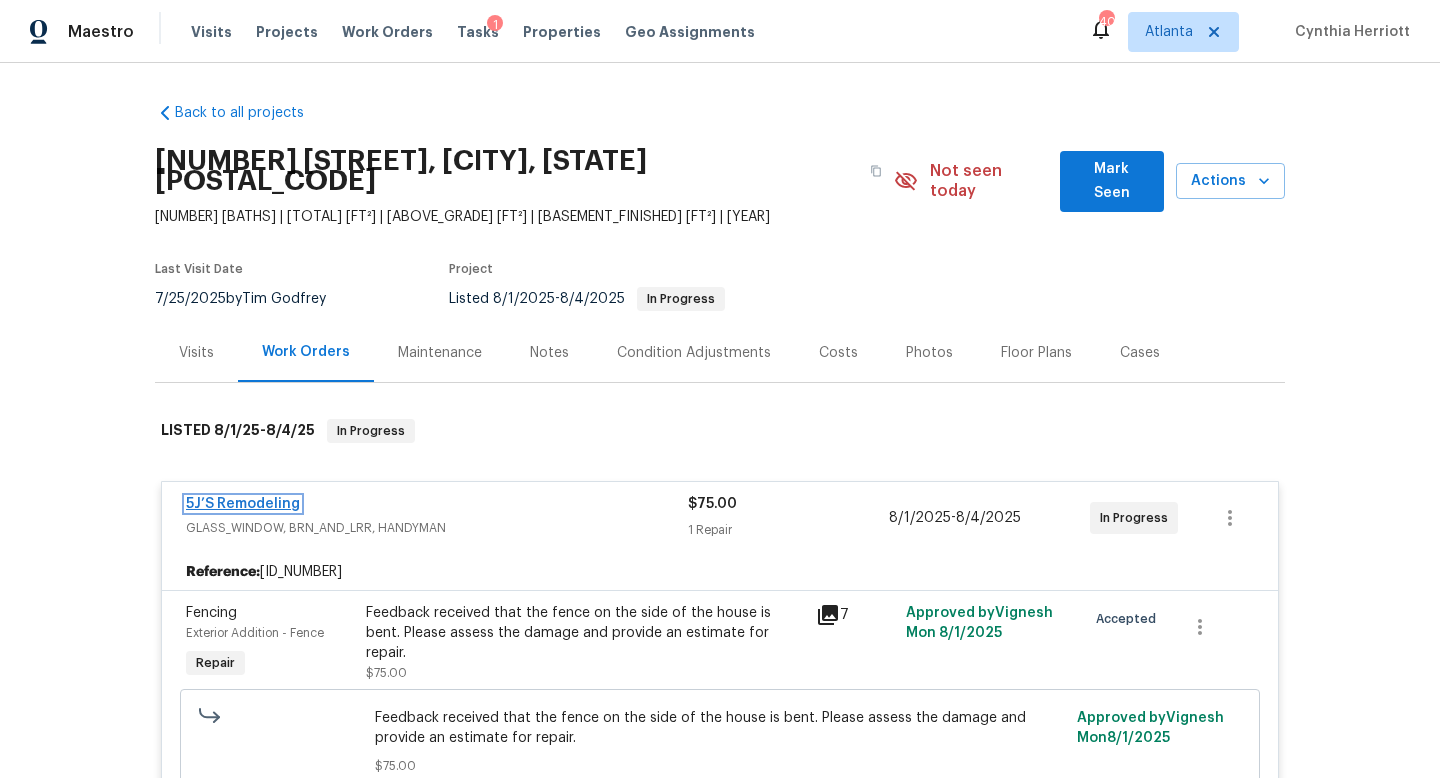 click on "5J’S Remodeling" at bounding box center [243, 504] 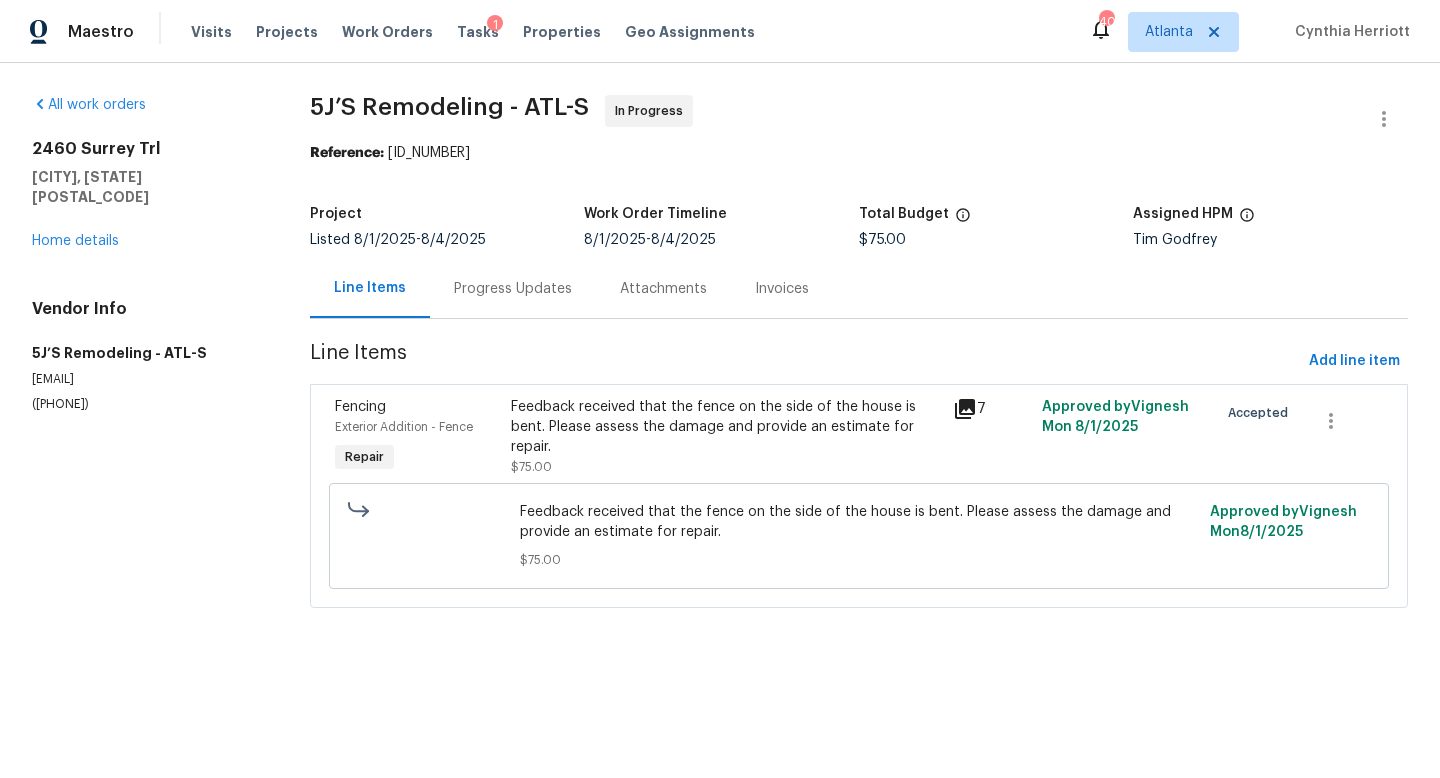 click on "Progress Updates" at bounding box center (513, 289) 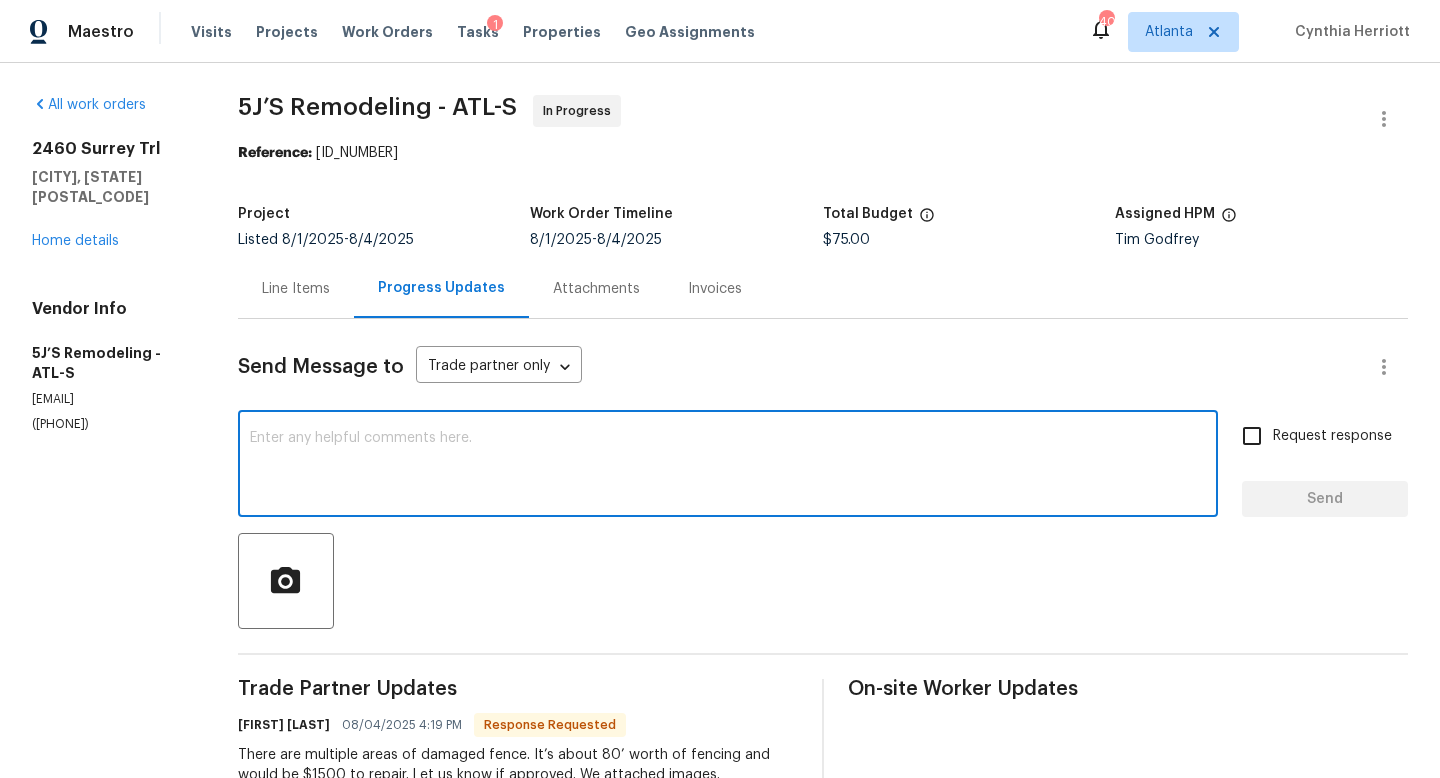 click at bounding box center [728, 466] 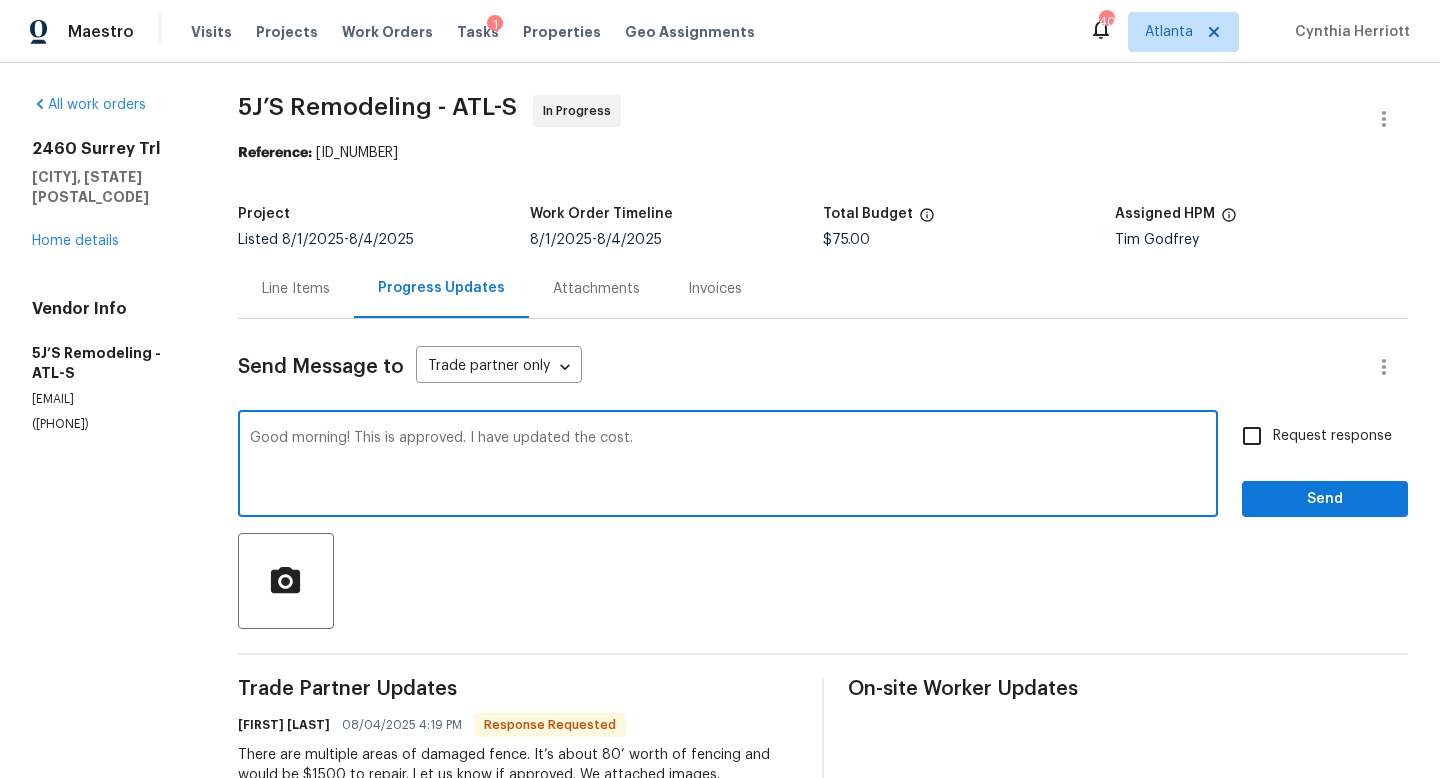 type on "Good morning! This is approved. I have updated the cost." 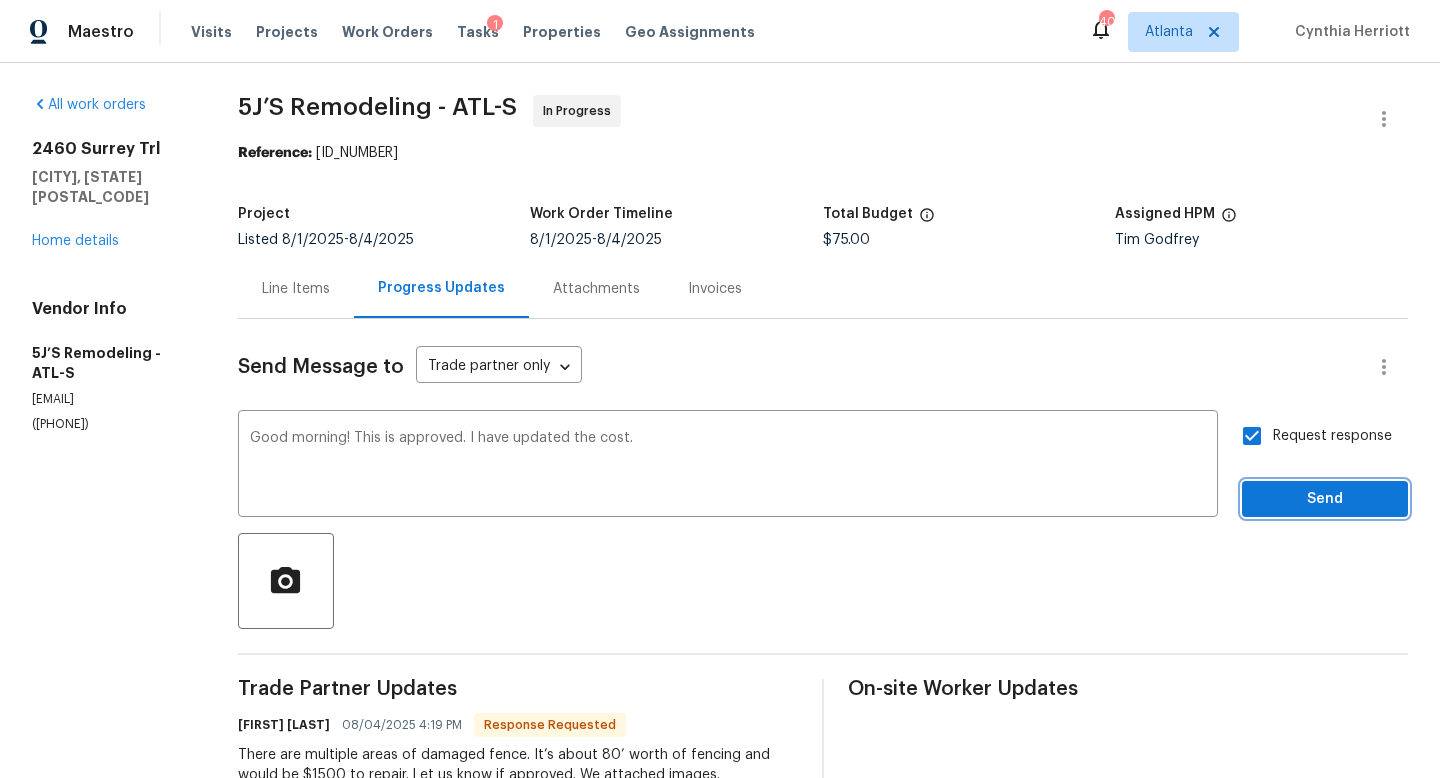 click on "Send" at bounding box center (1325, 499) 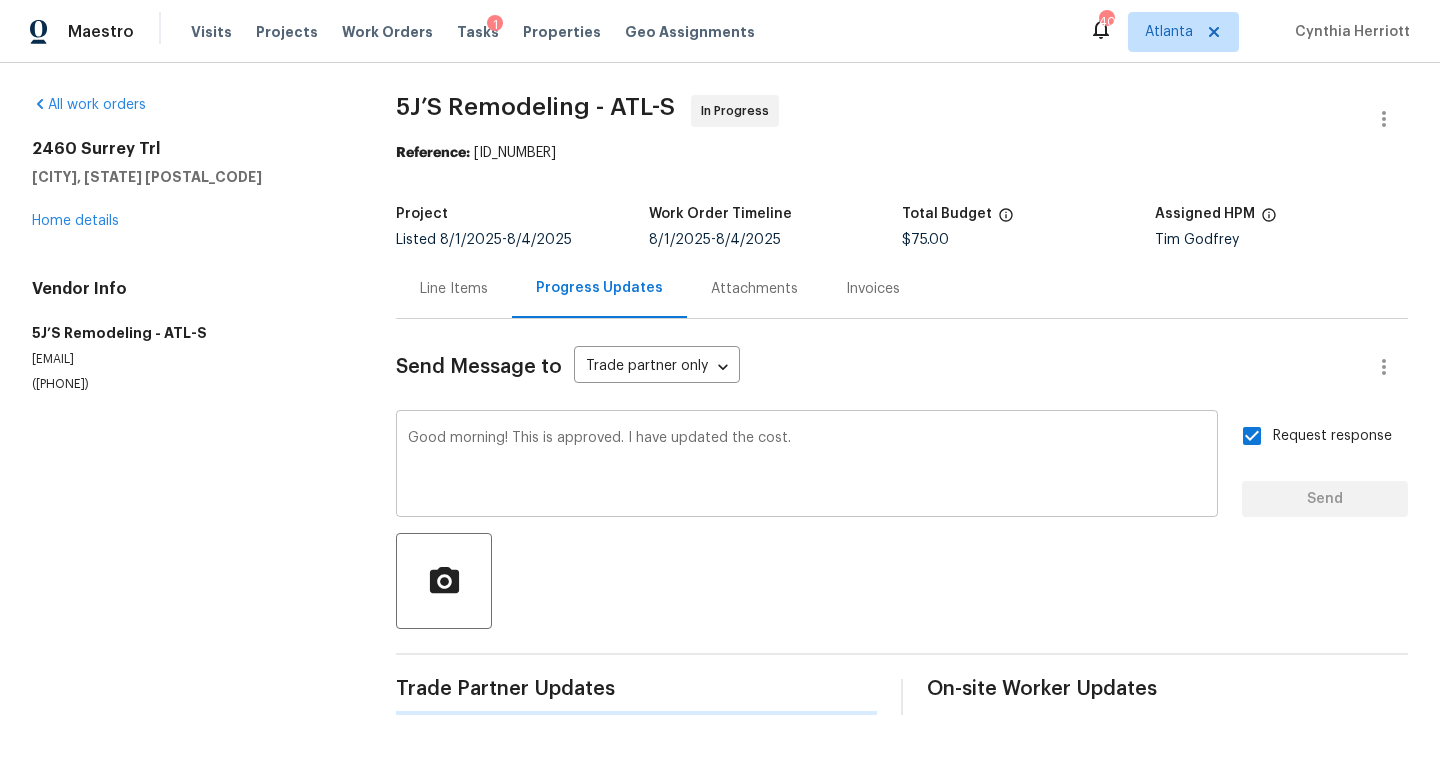 type 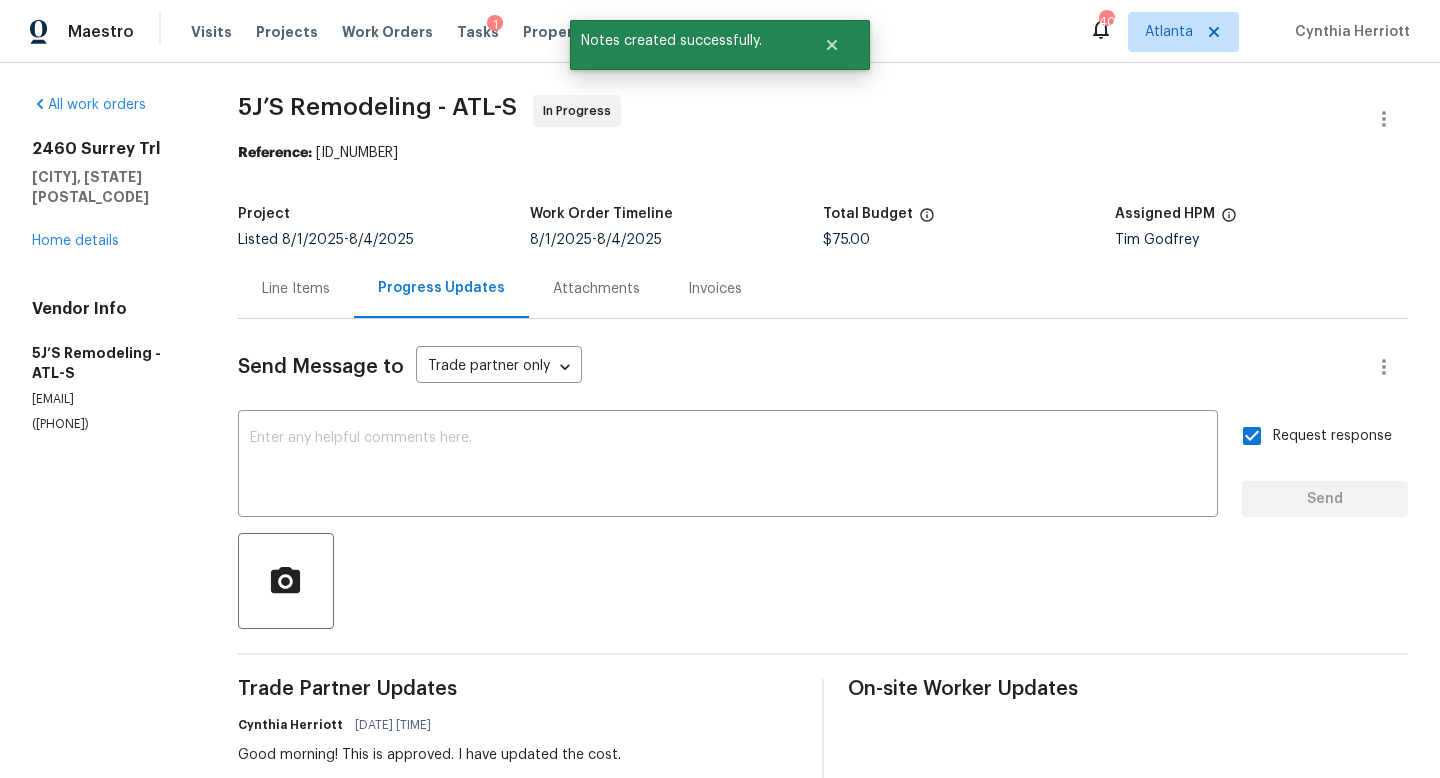 click on "Line Items" at bounding box center (296, 289) 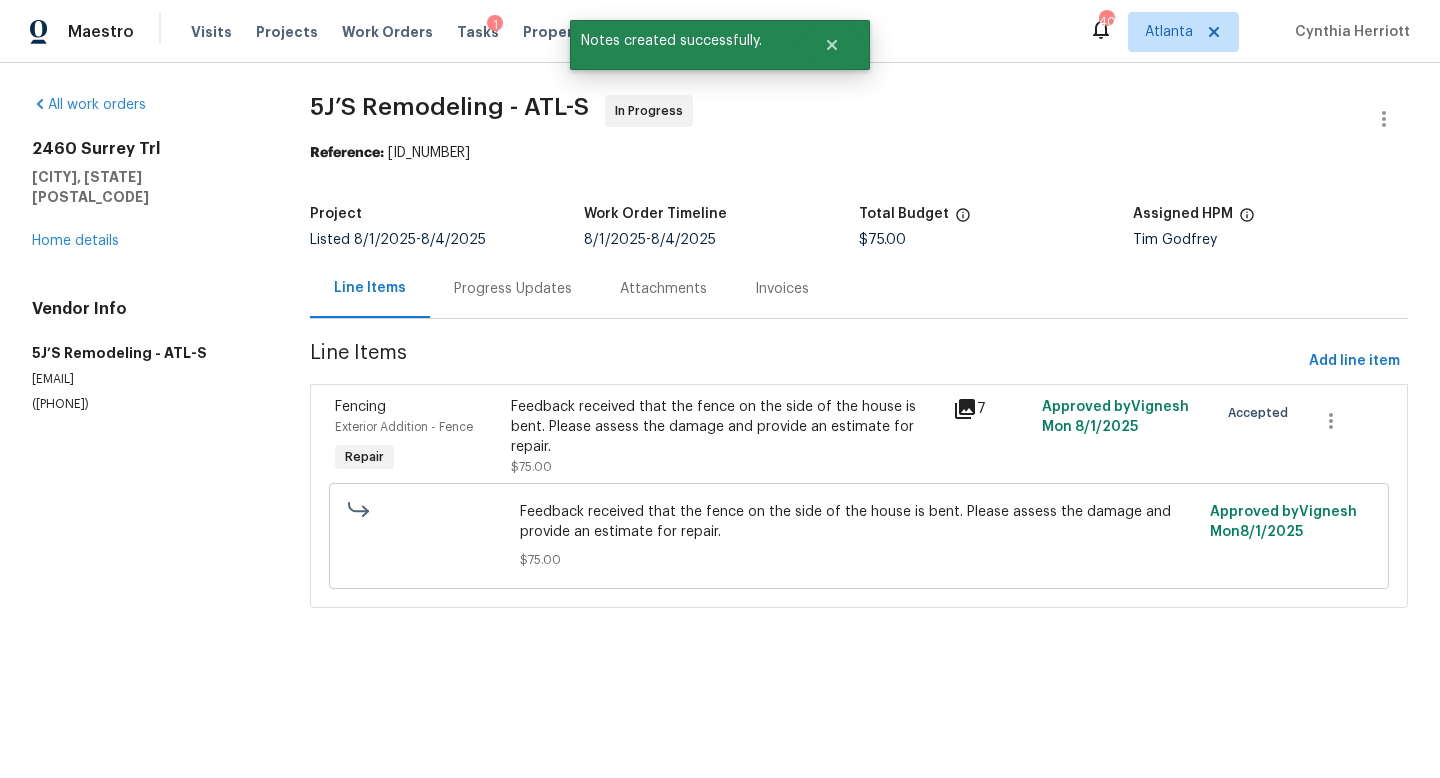 click on "Feedback received that the fence on the side of the house is bent. Please assess the damage and provide an estimate for repair." at bounding box center [726, 427] 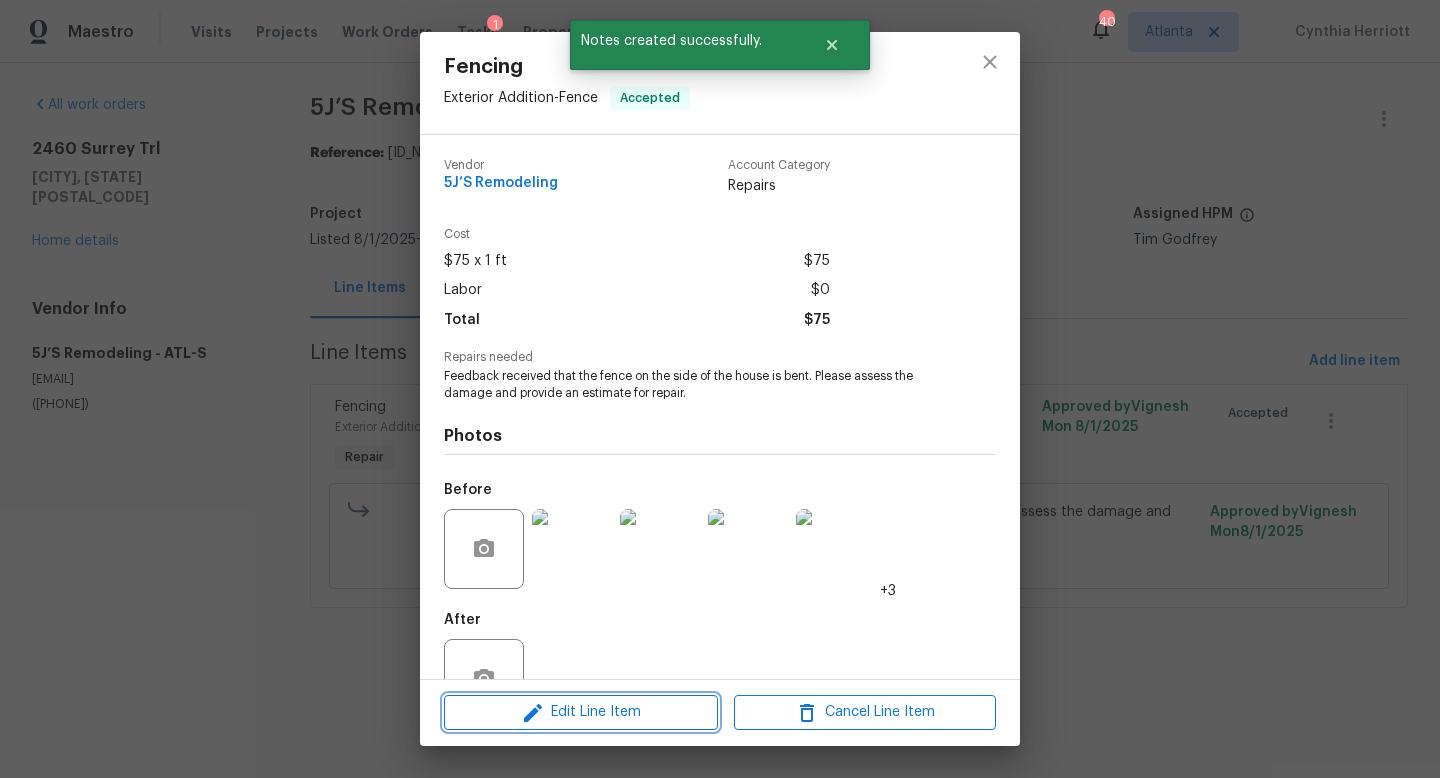 click on "Edit Line Item" at bounding box center (581, 712) 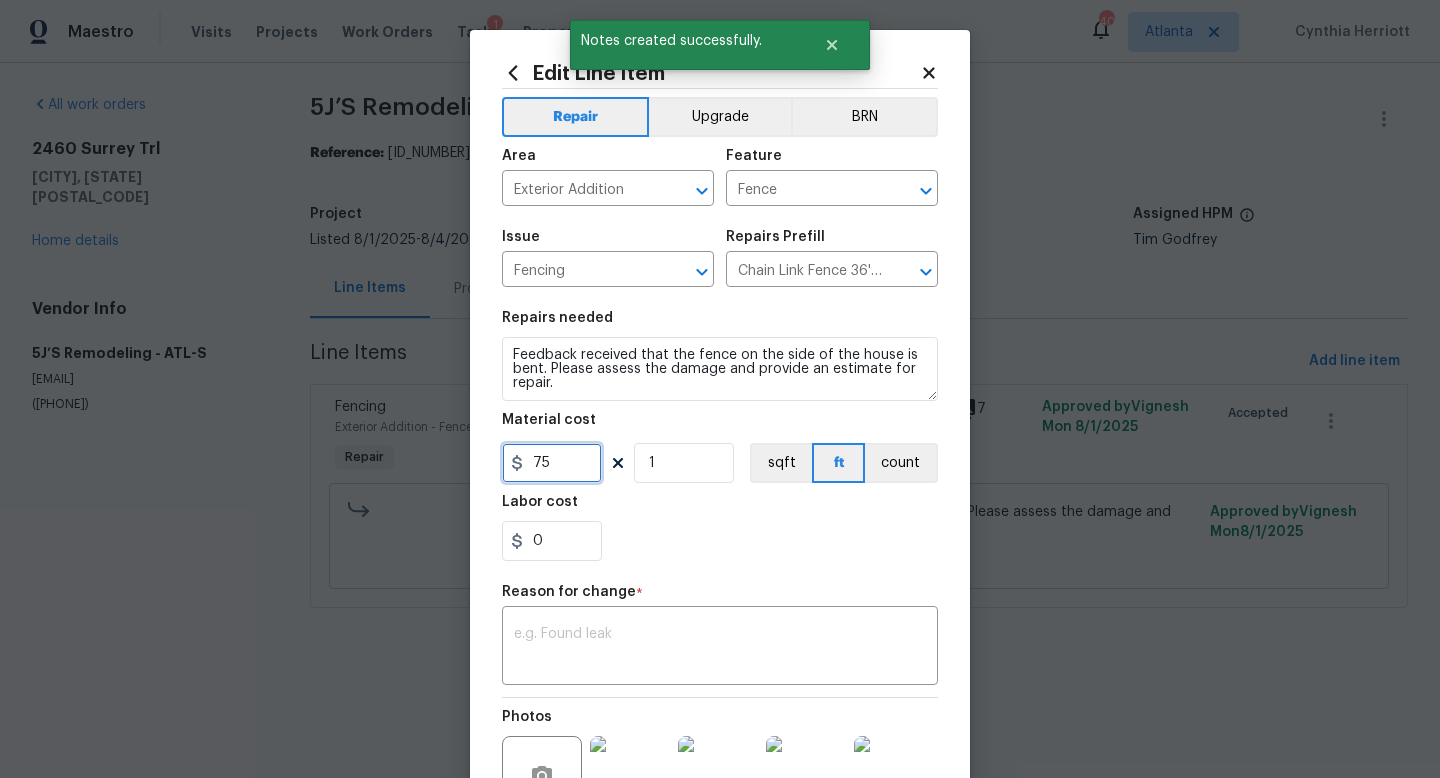 drag, startPoint x: 559, startPoint y: 470, endPoint x: 503, endPoint y: 466, distance: 56.142673 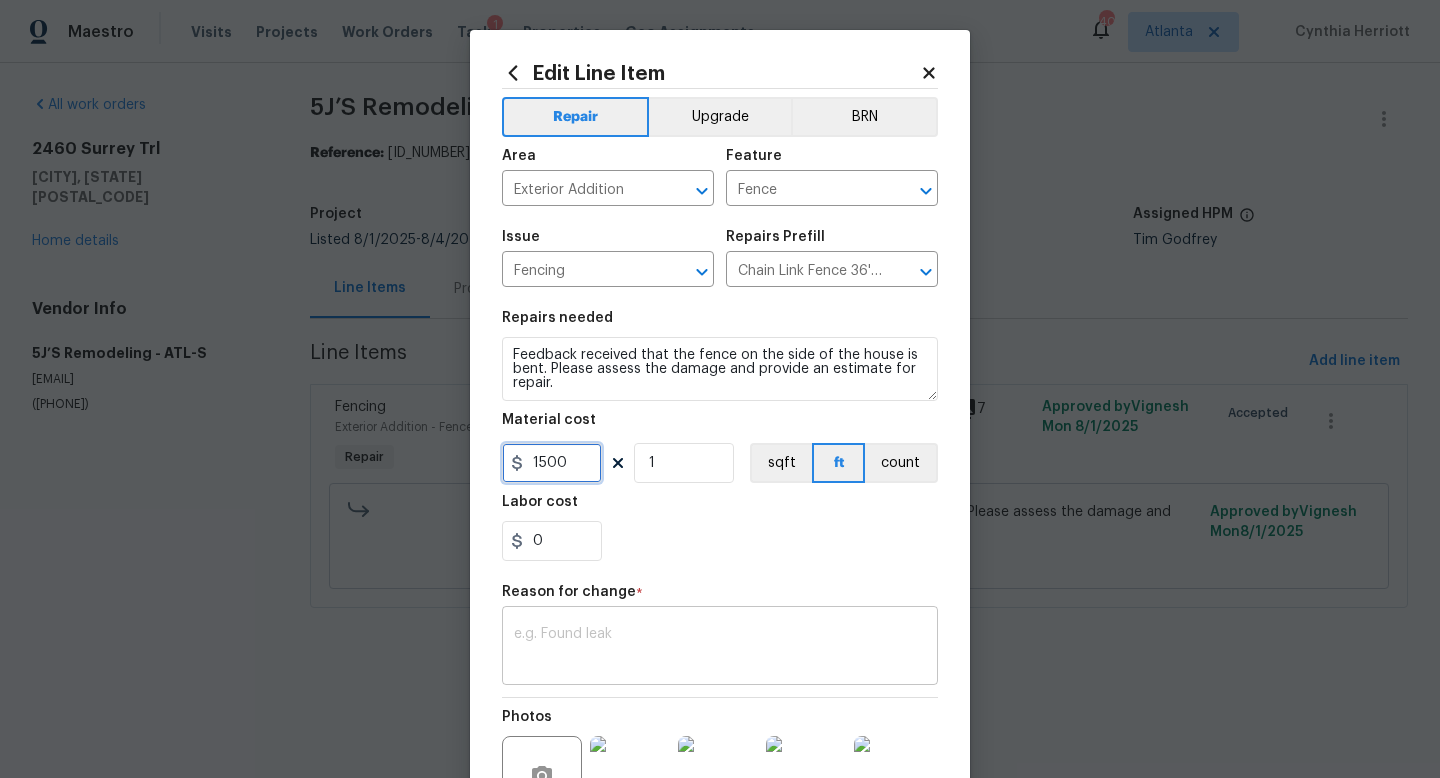 type on "1500" 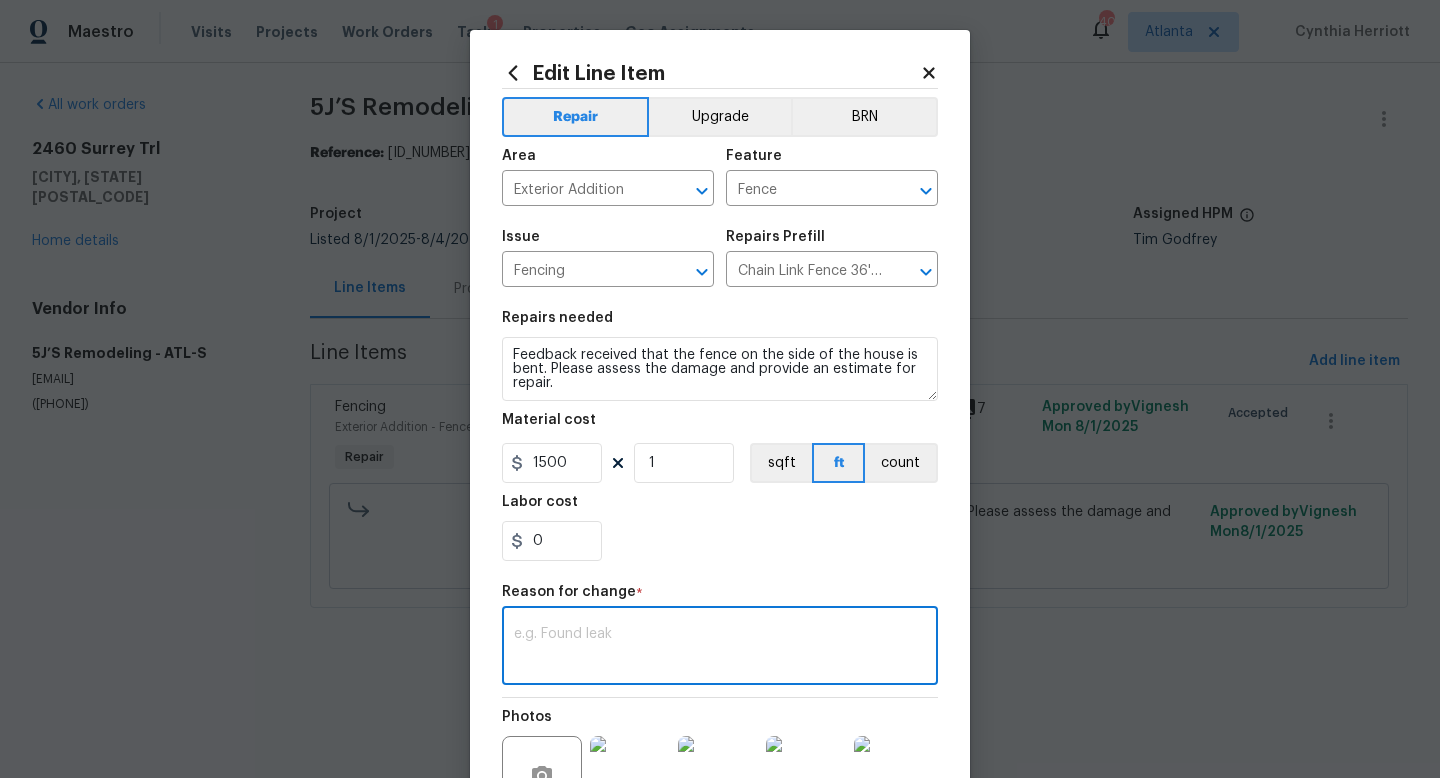click at bounding box center (720, 648) 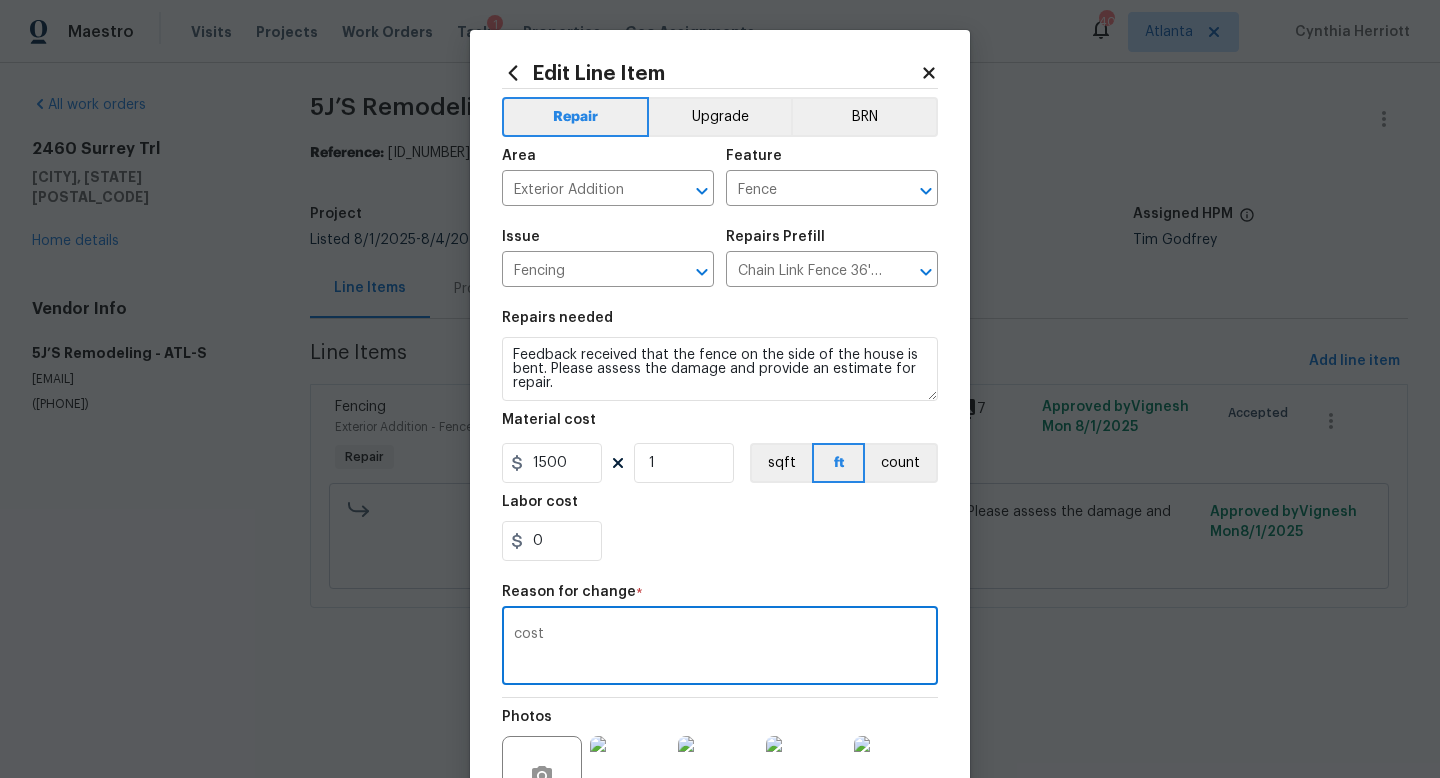 click on "0" at bounding box center (720, 541) 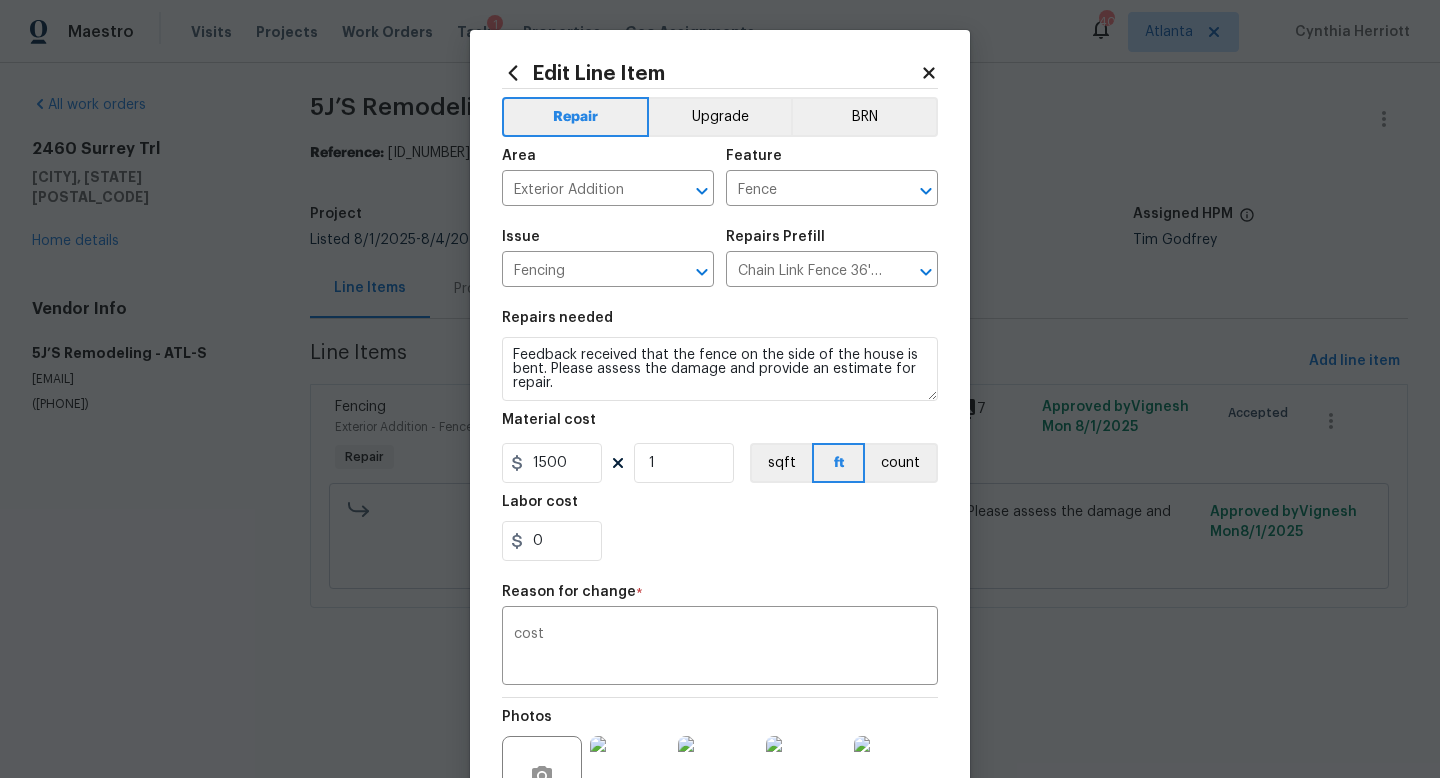 scroll, scrollTop: 228, scrollLeft: 0, axis: vertical 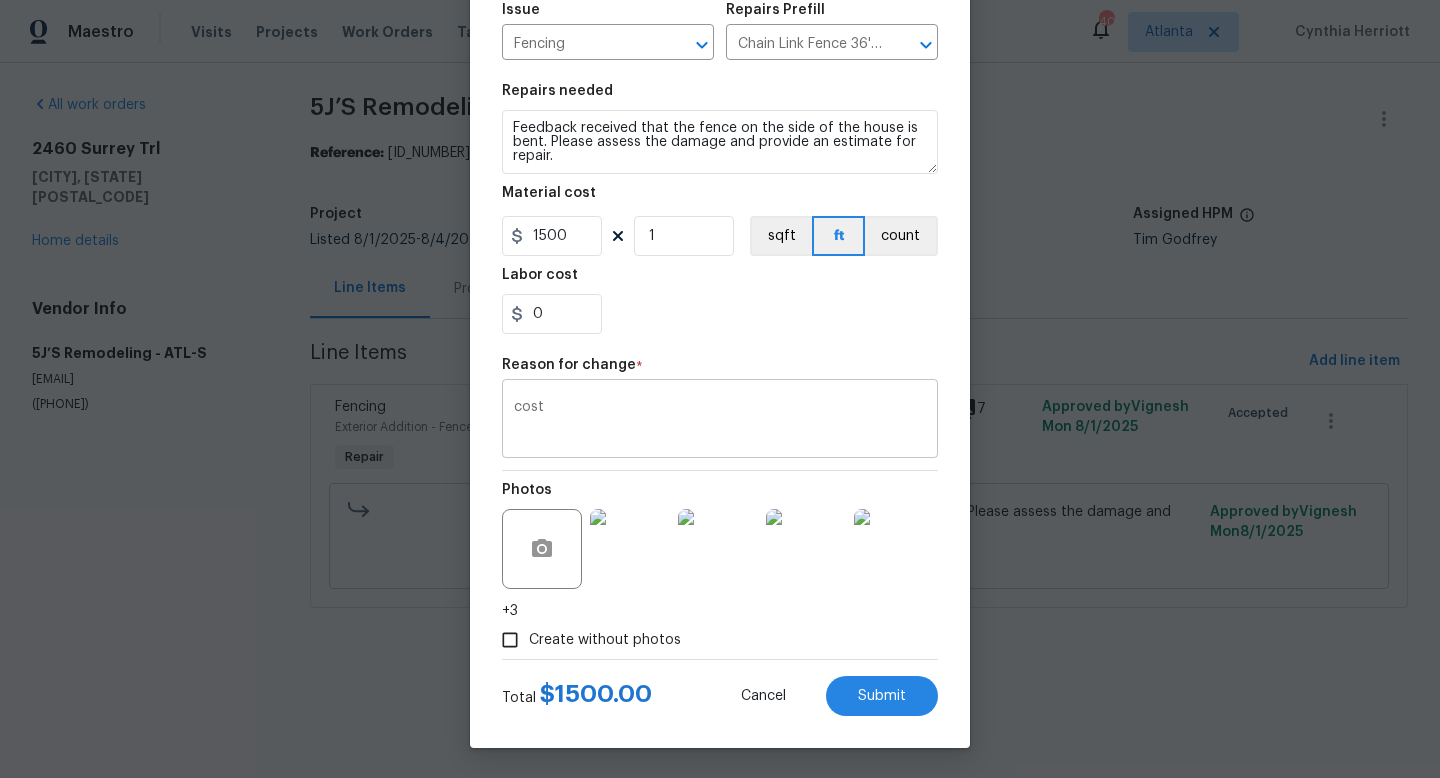 click on "cost x ​" at bounding box center [720, 421] 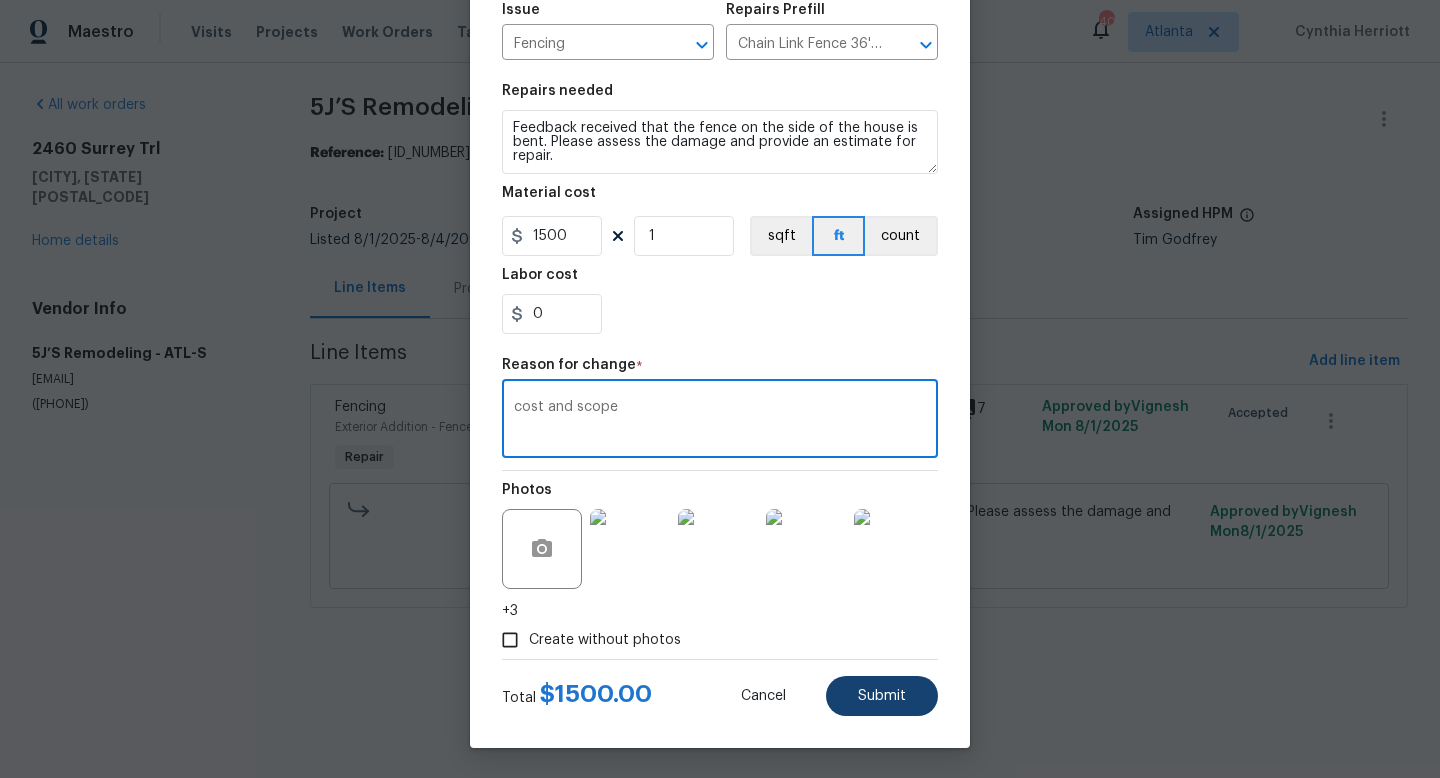 type on "cost and scope" 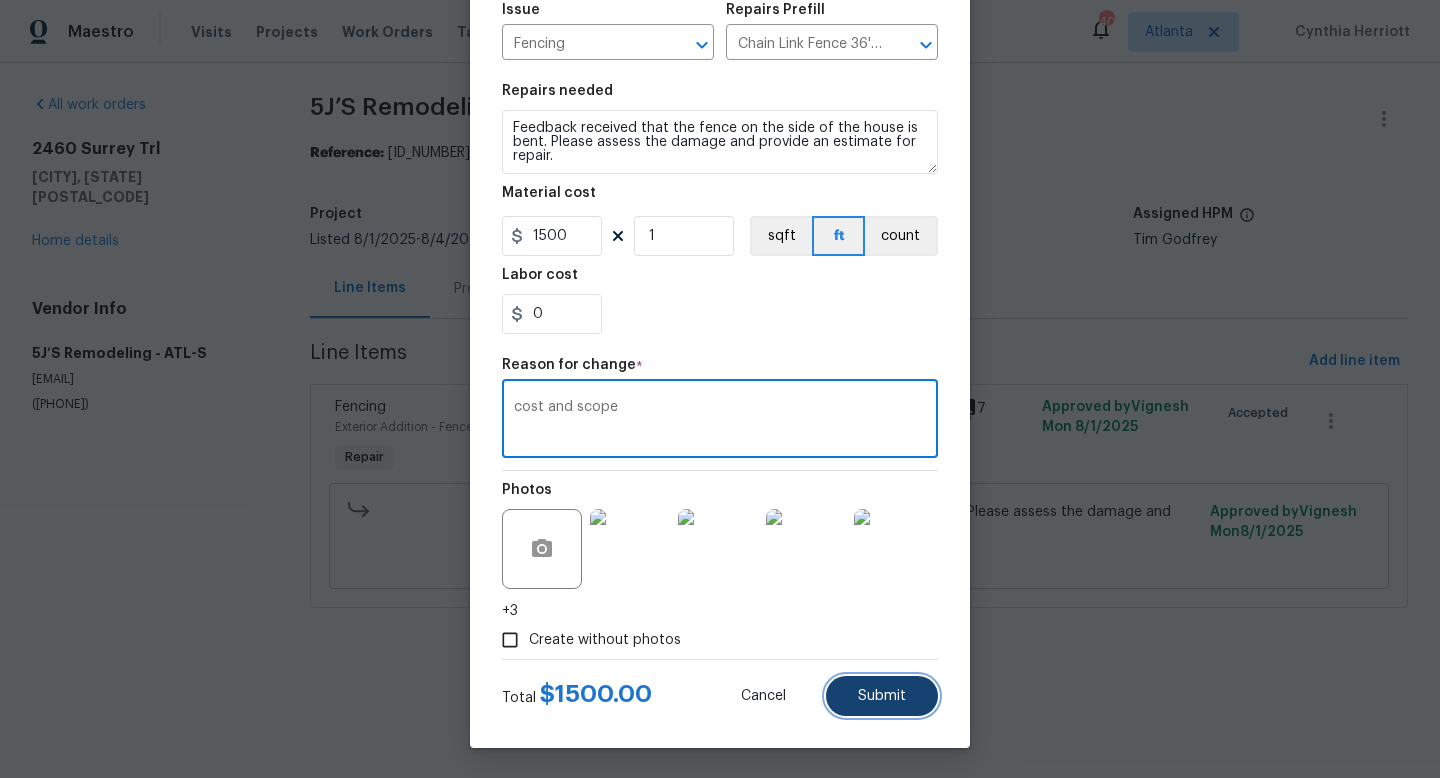 click on "Submit" at bounding box center (882, 696) 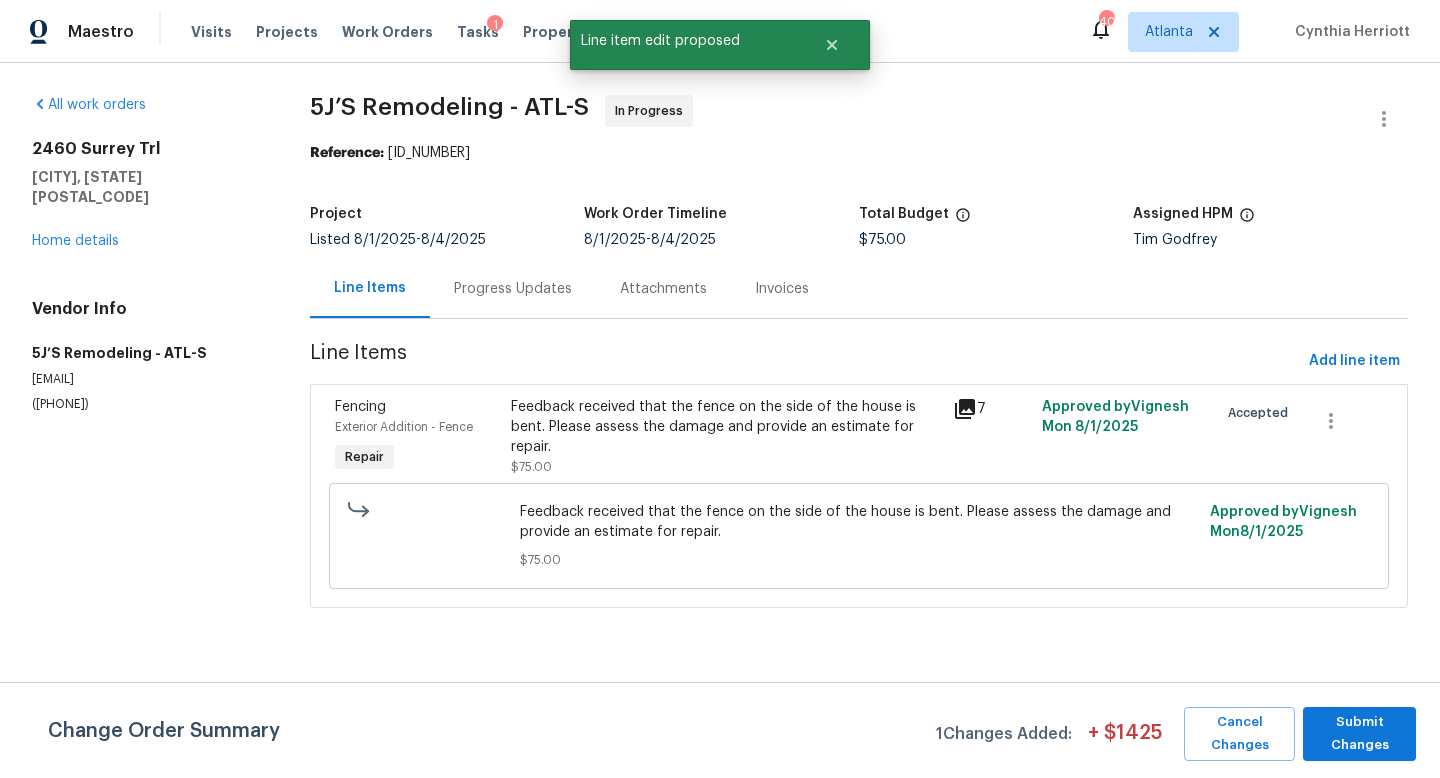 scroll, scrollTop: 0, scrollLeft: 0, axis: both 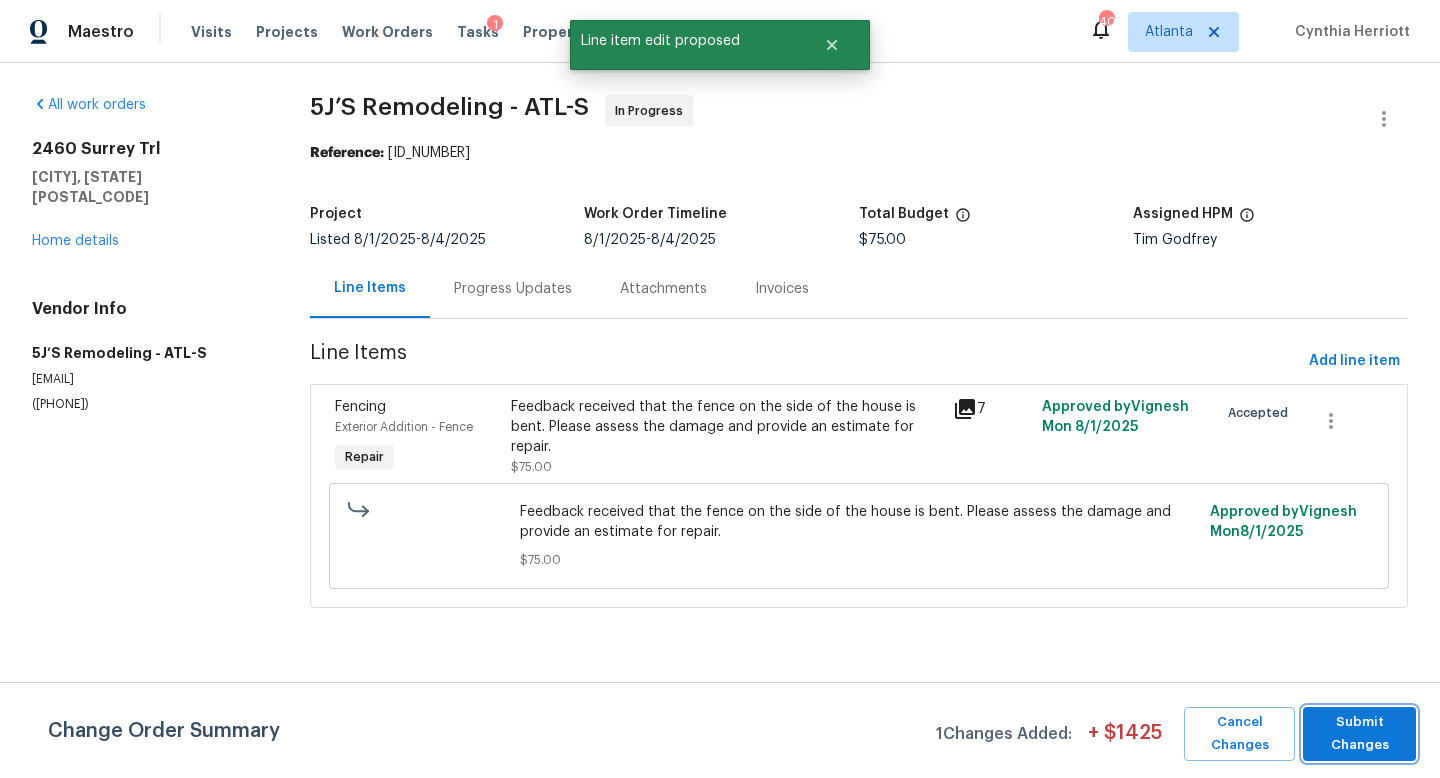 click on "Submit Changes" at bounding box center (1359, 734) 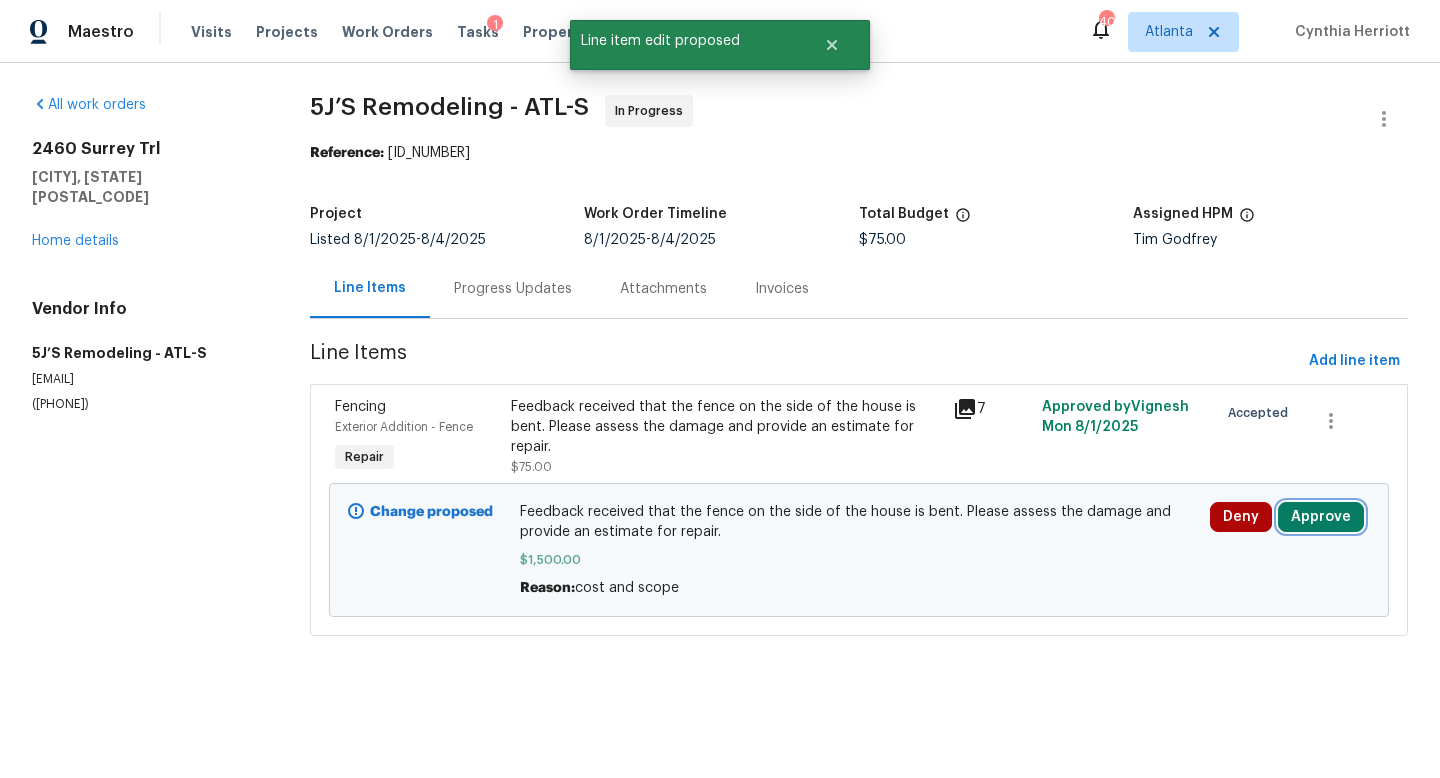click on "Approve" at bounding box center (1321, 517) 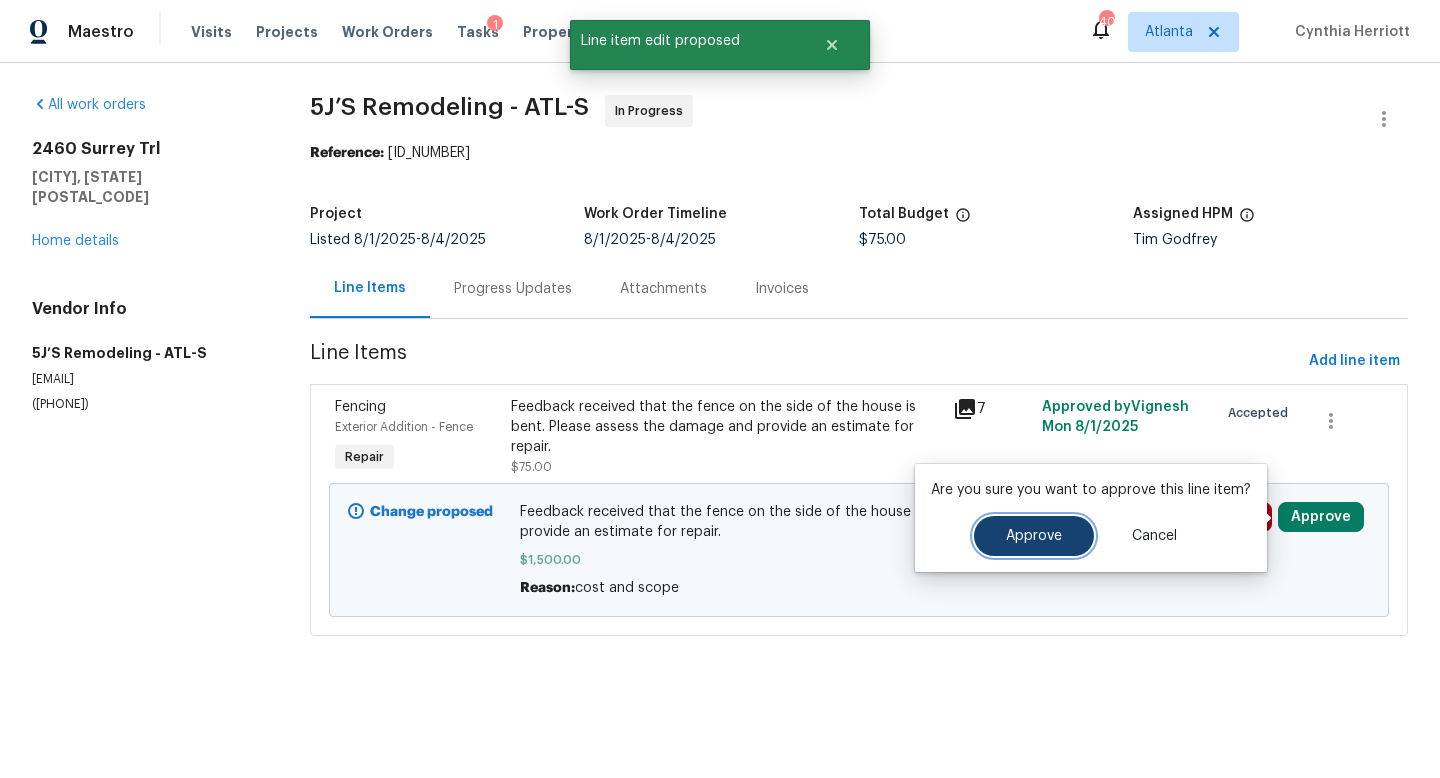 click on "Approve" at bounding box center (1034, 536) 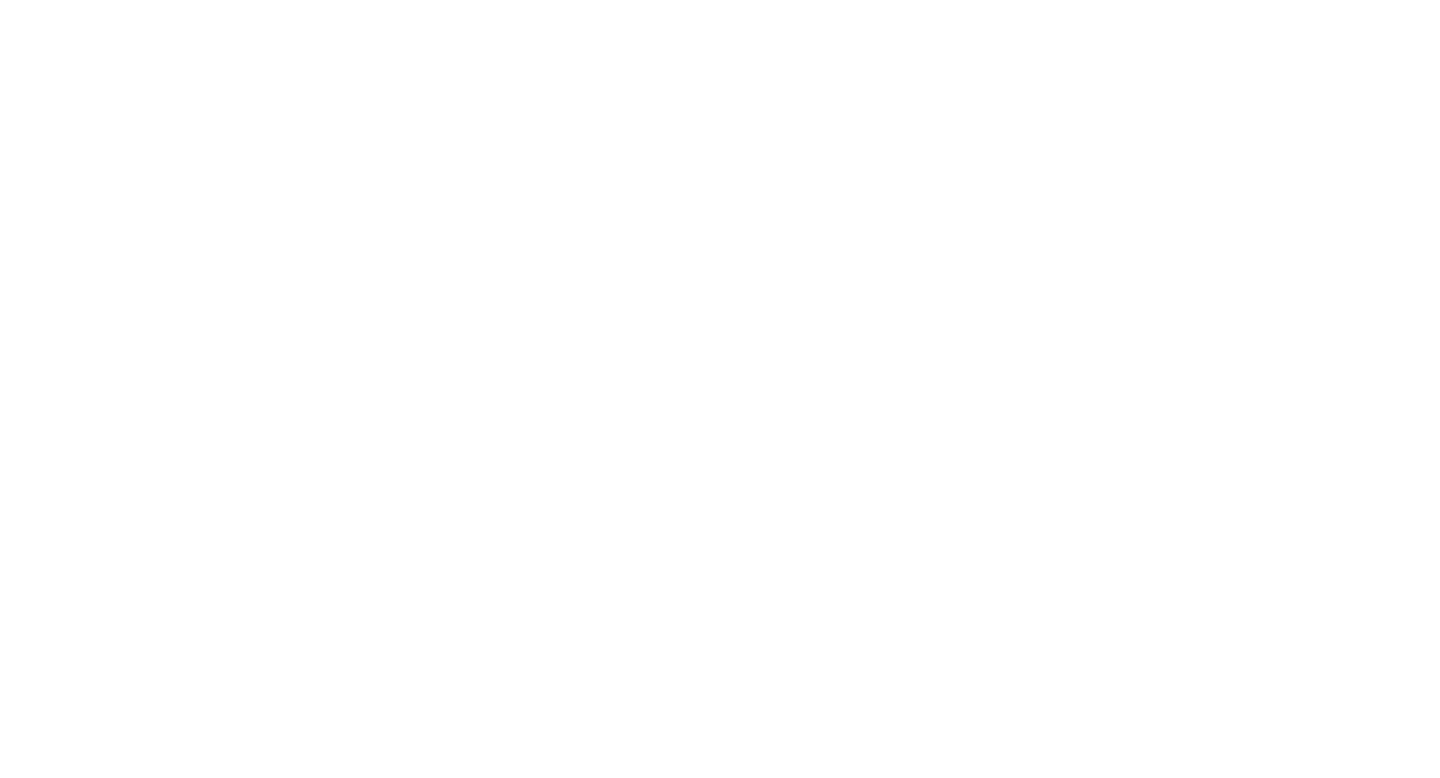 scroll, scrollTop: 0, scrollLeft: 0, axis: both 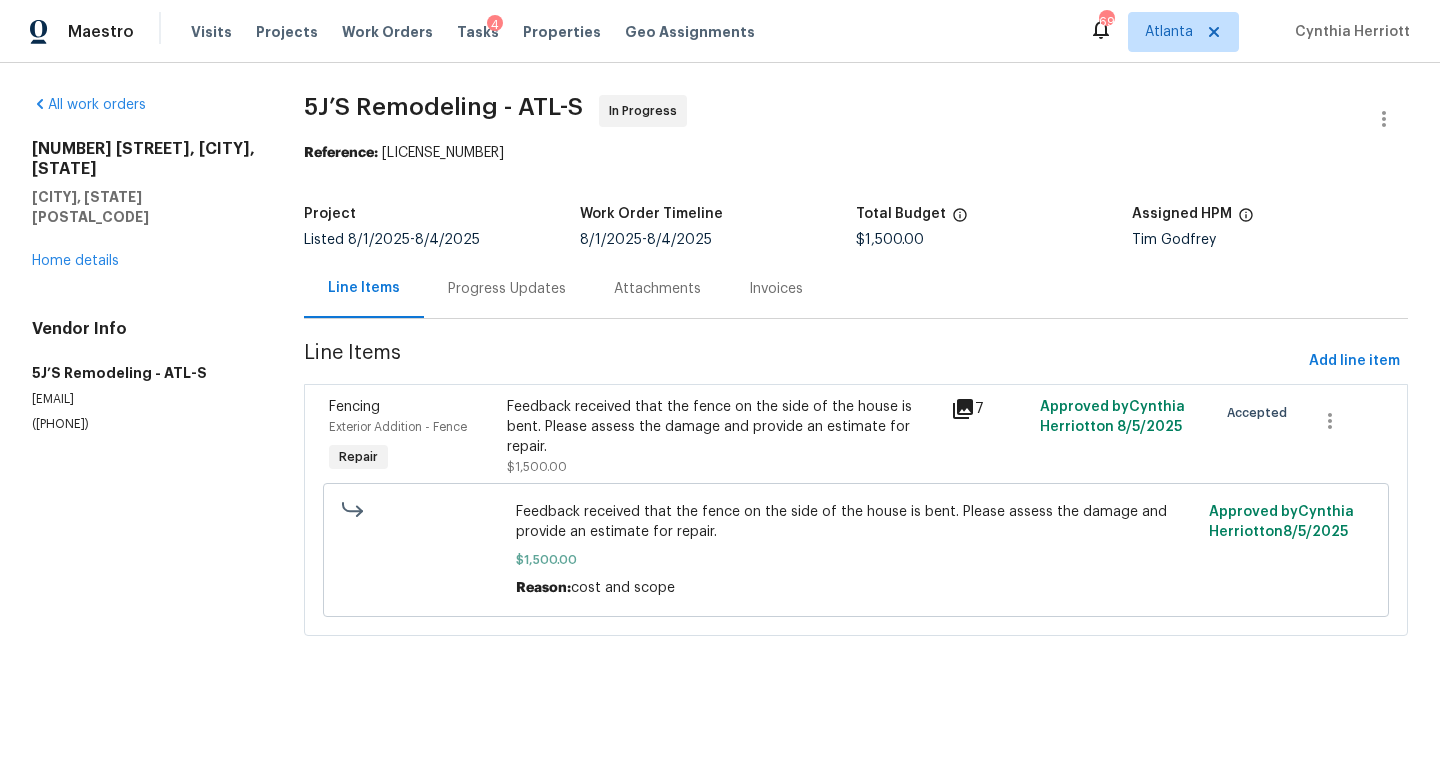 click on "[NUMBER] [STREET] [CITY], [STATE] Home details" at bounding box center (144, 205) 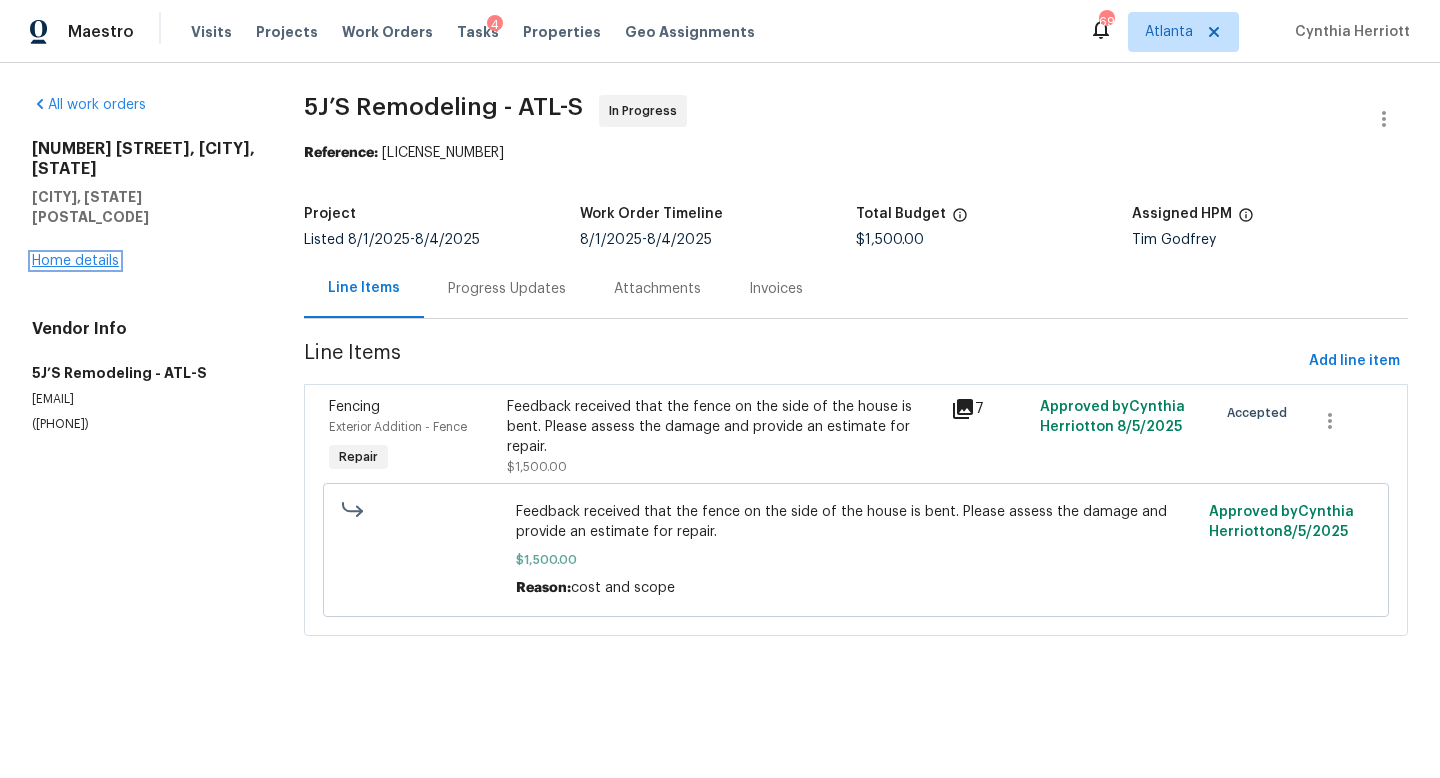 click on "Home details" at bounding box center [75, 261] 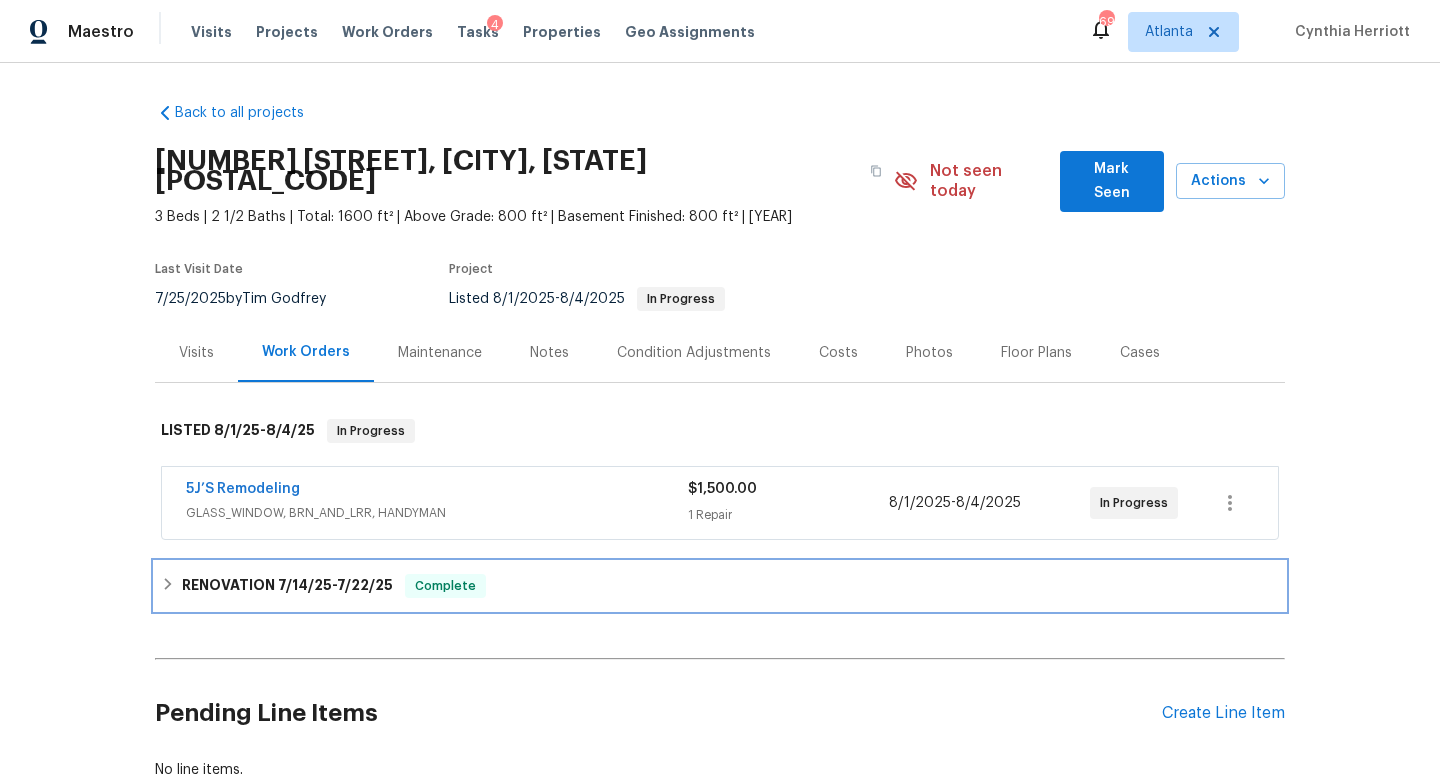 click on "RENOVATION [DATE] - [DATE]" at bounding box center (287, 586) 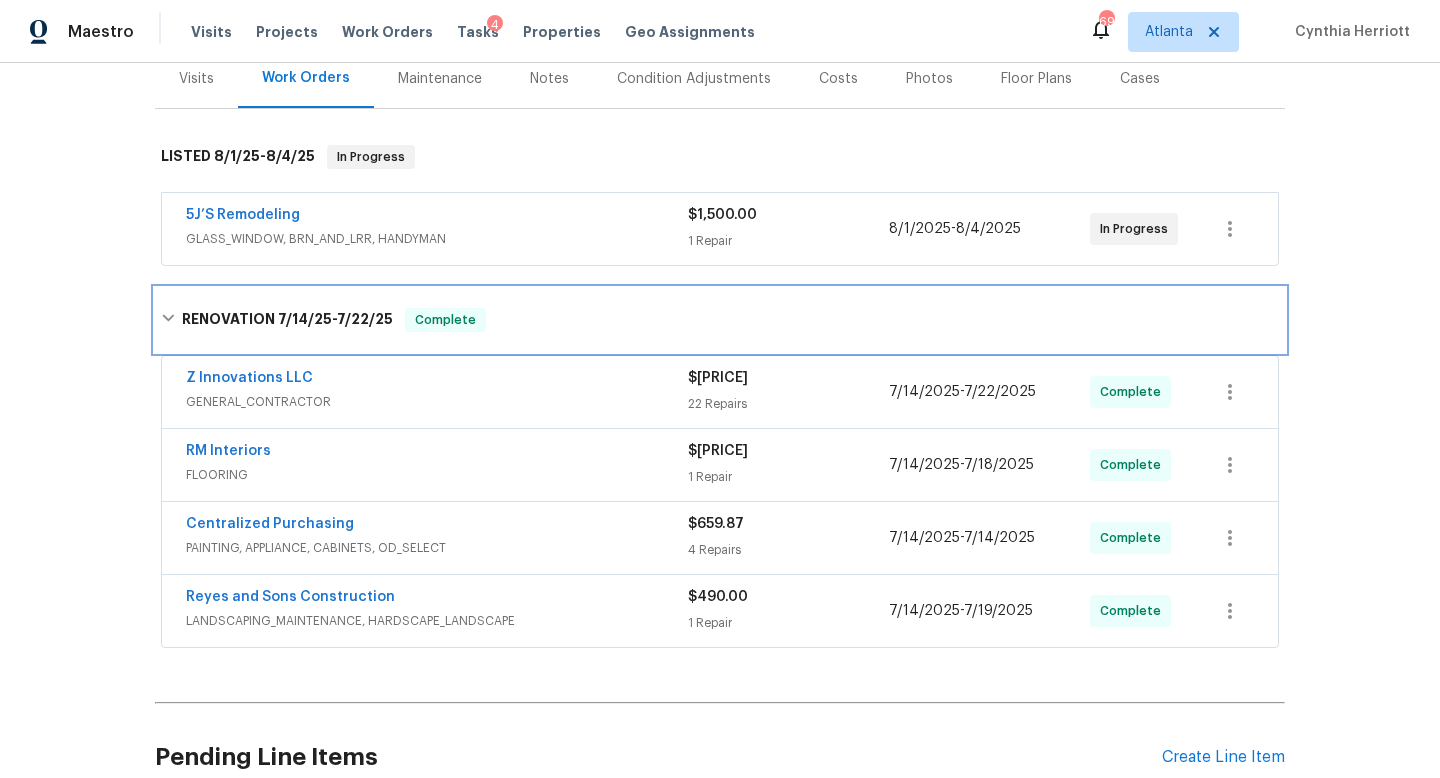 scroll, scrollTop: 277, scrollLeft: 0, axis: vertical 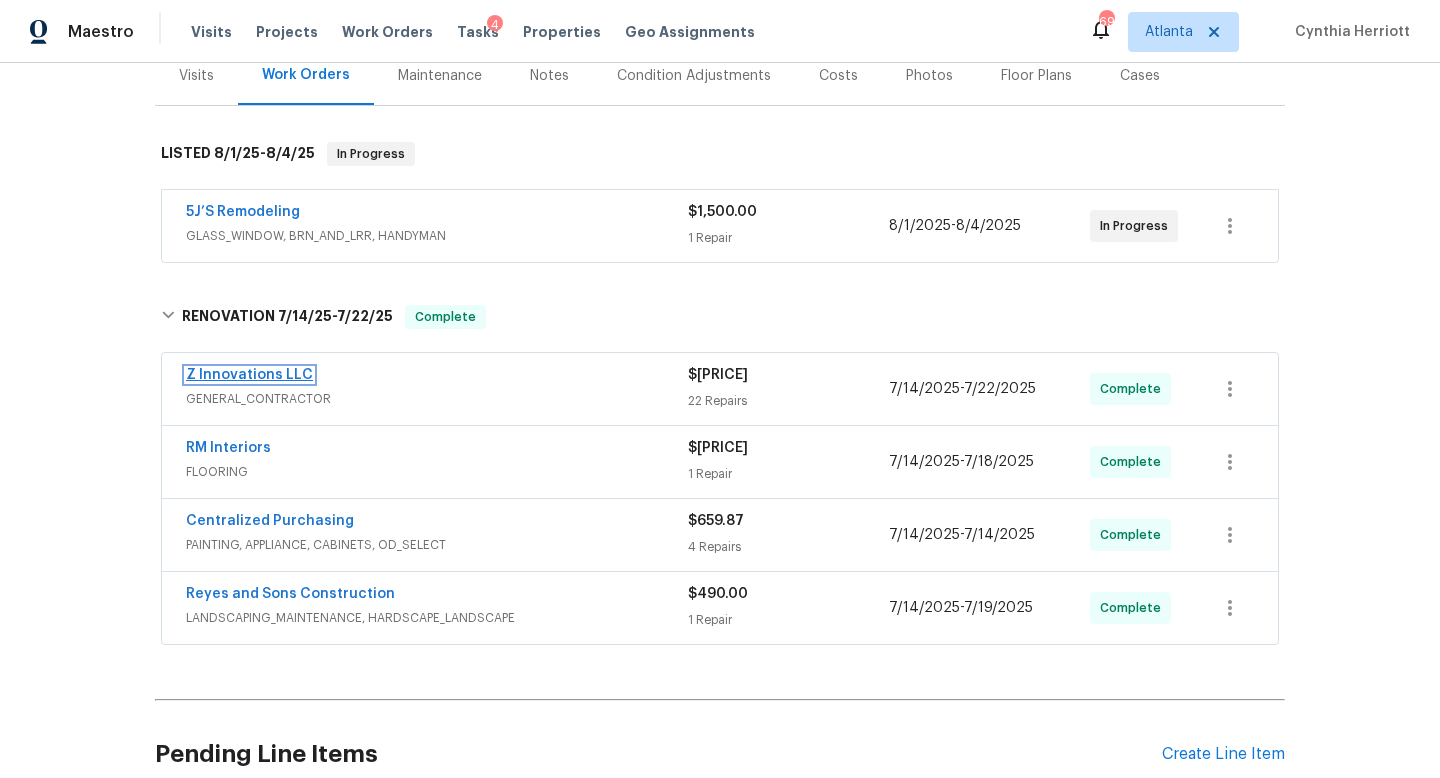 click on "Z Innovations LLC" at bounding box center [249, 375] 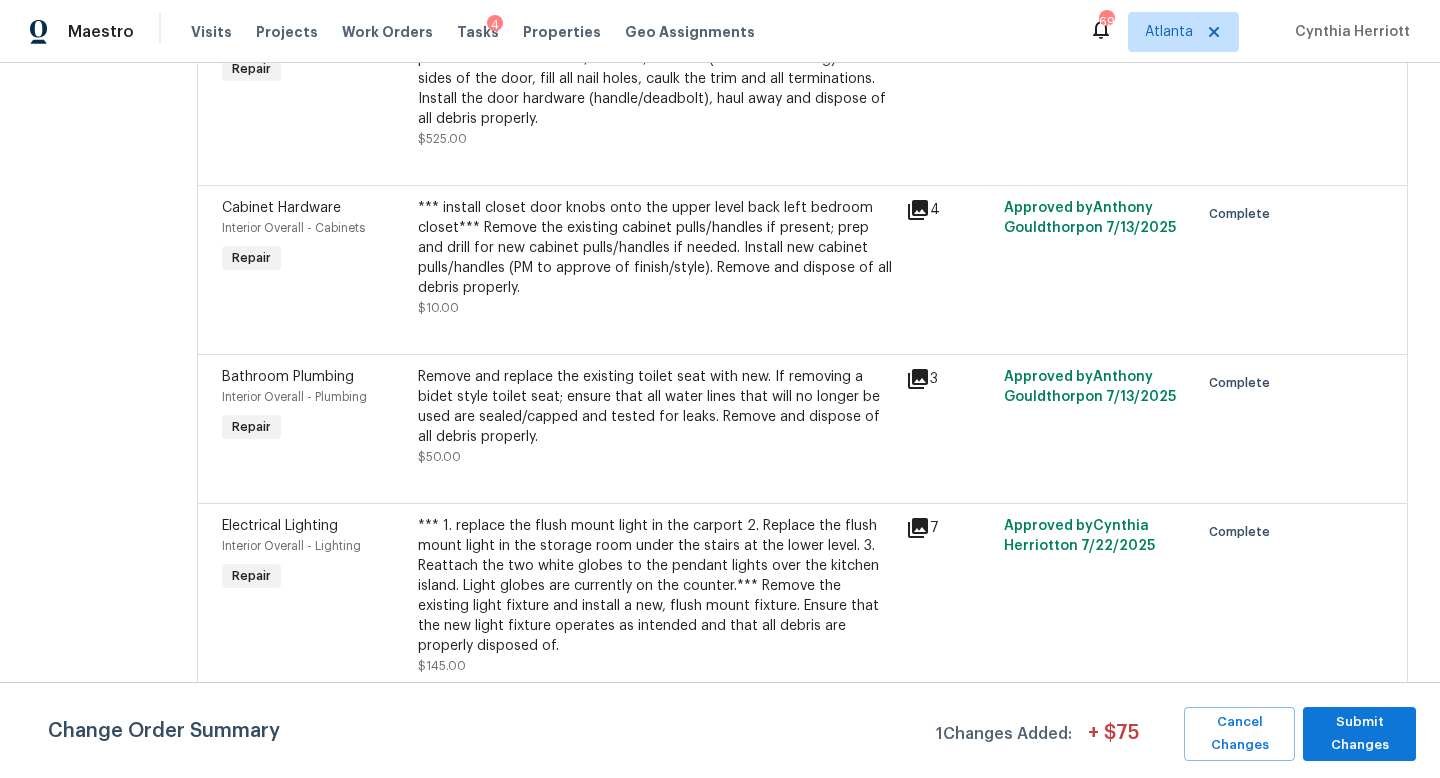 scroll, scrollTop: 4851, scrollLeft: 0, axis: vertical 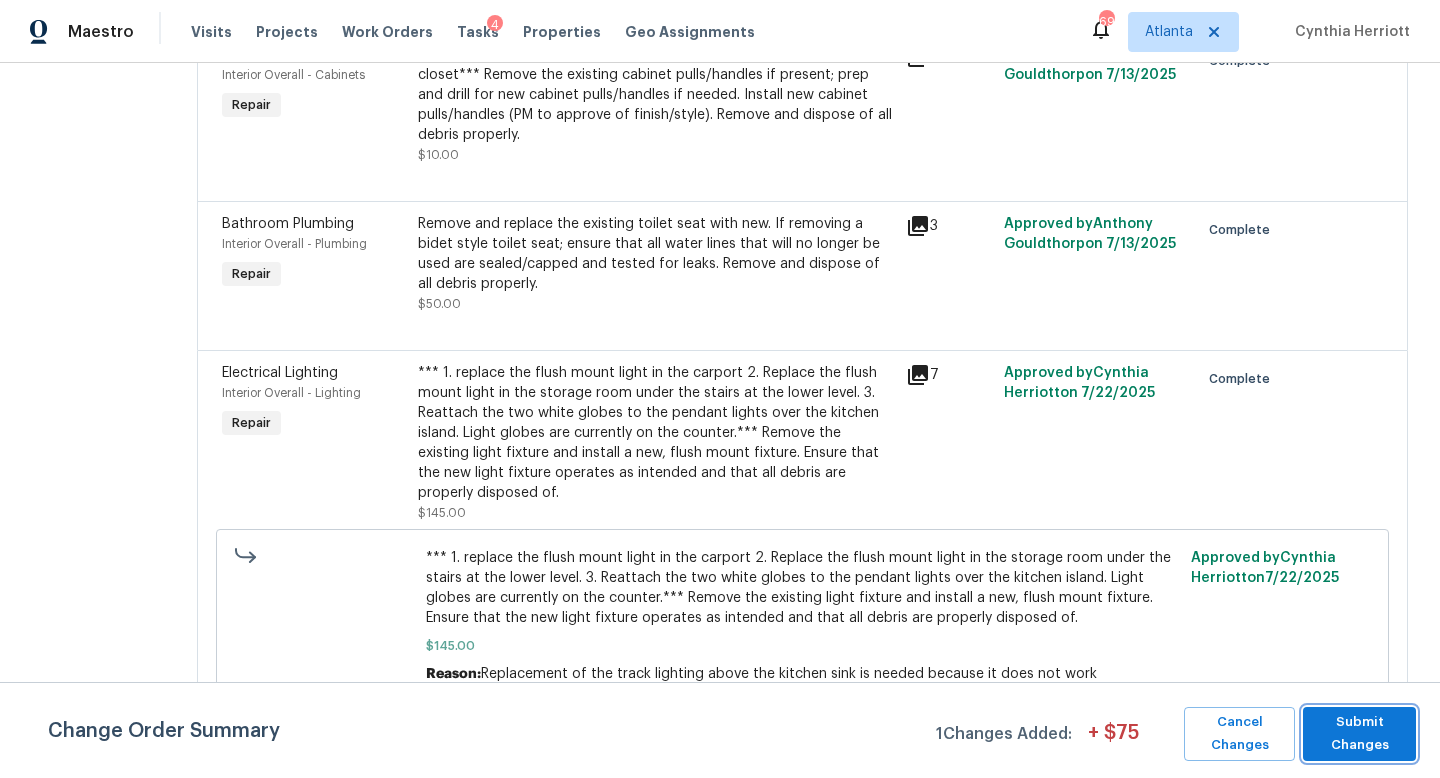 click on "Submit Changes" at bounding box center [1359, 734] 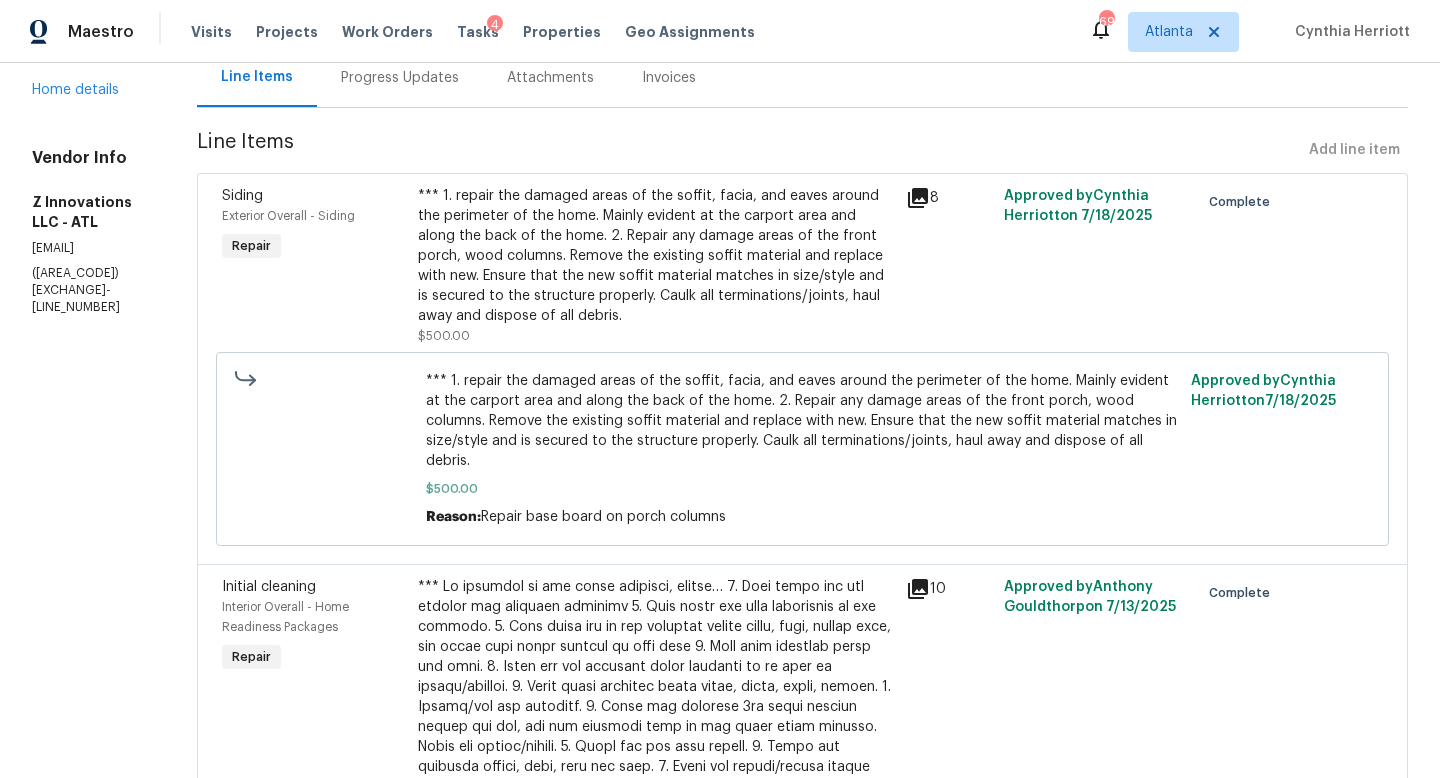 scroll, scrollTop: 0, scrollLeft: 0, axis: both 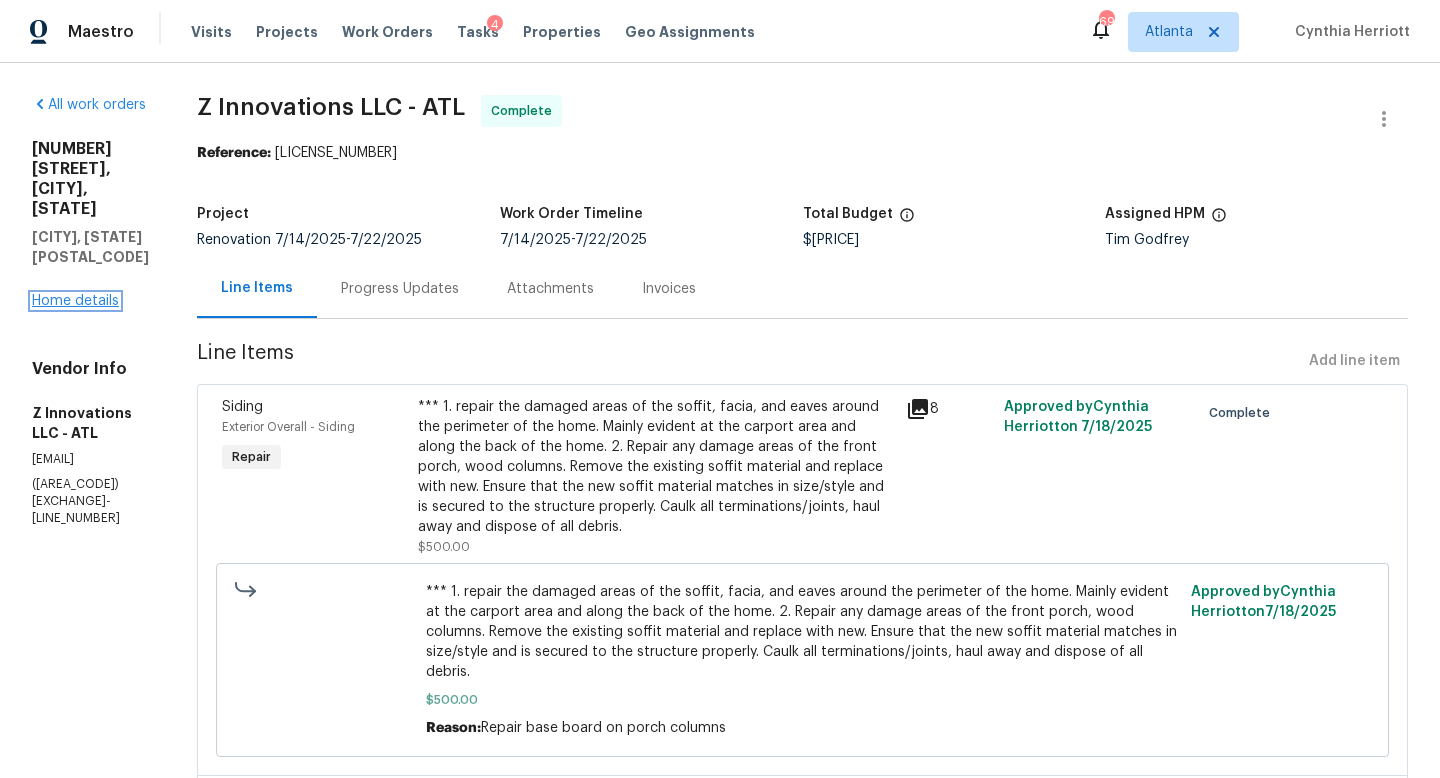 click on "Home details" at bounding box center (75, 301) 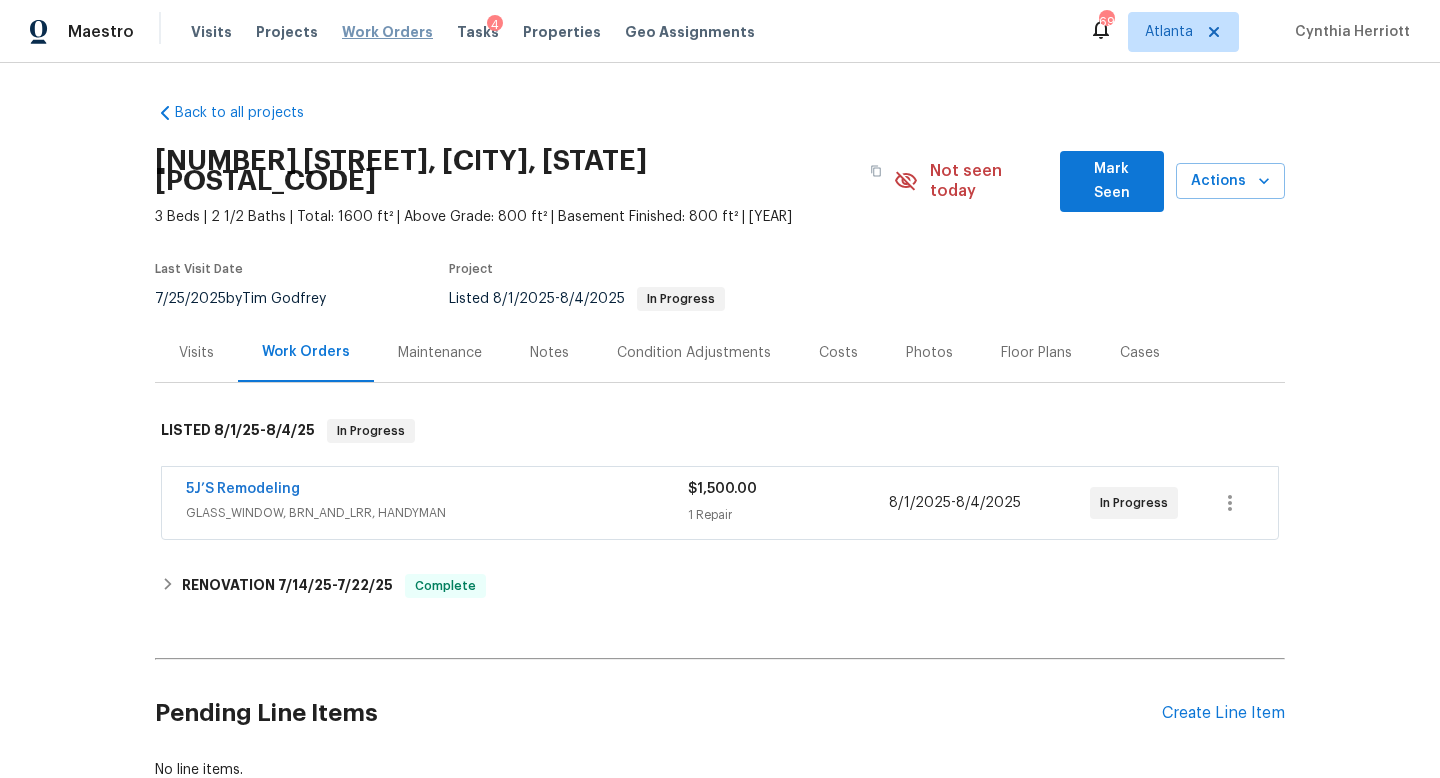 click on "Work Orders" at bounding box center (387, 32) 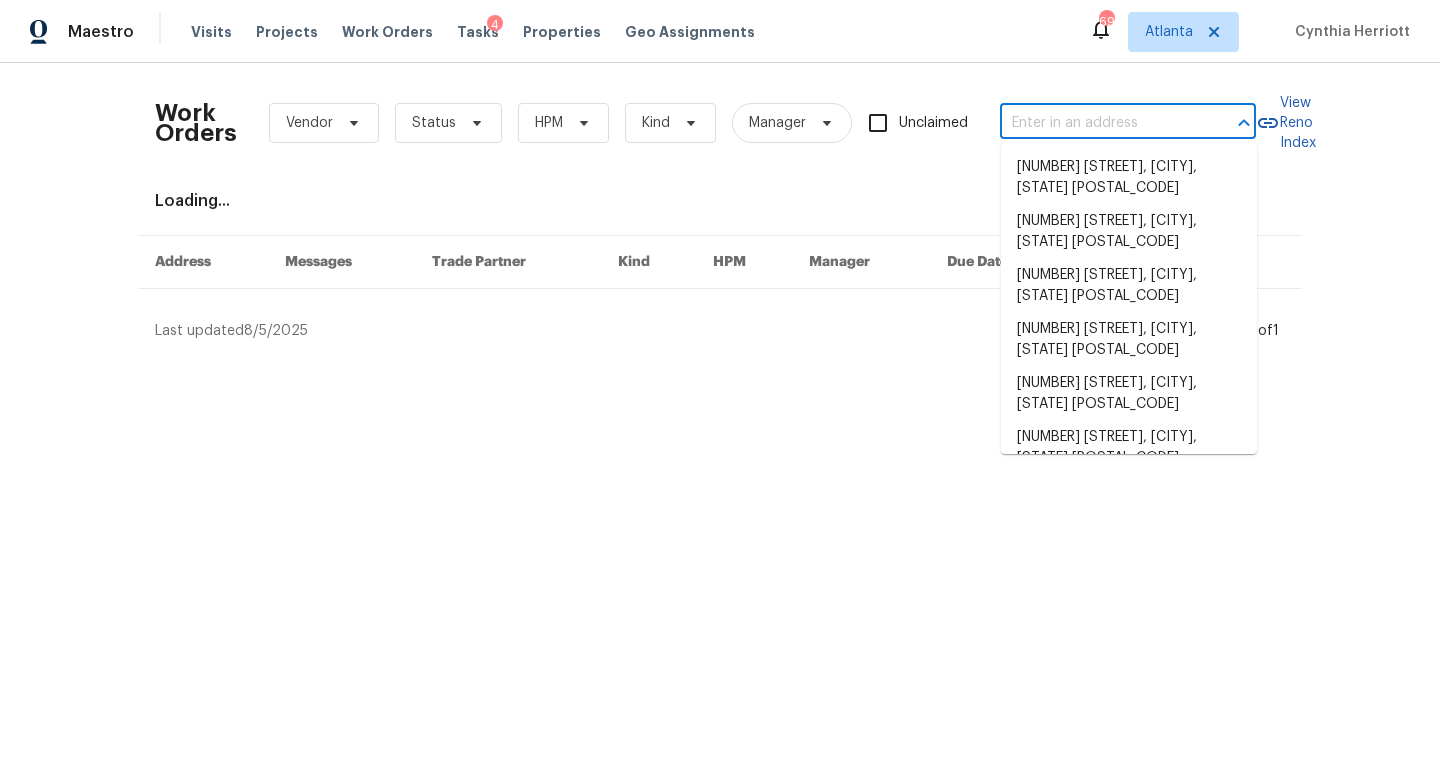 click at bounding box center [1100, 123] 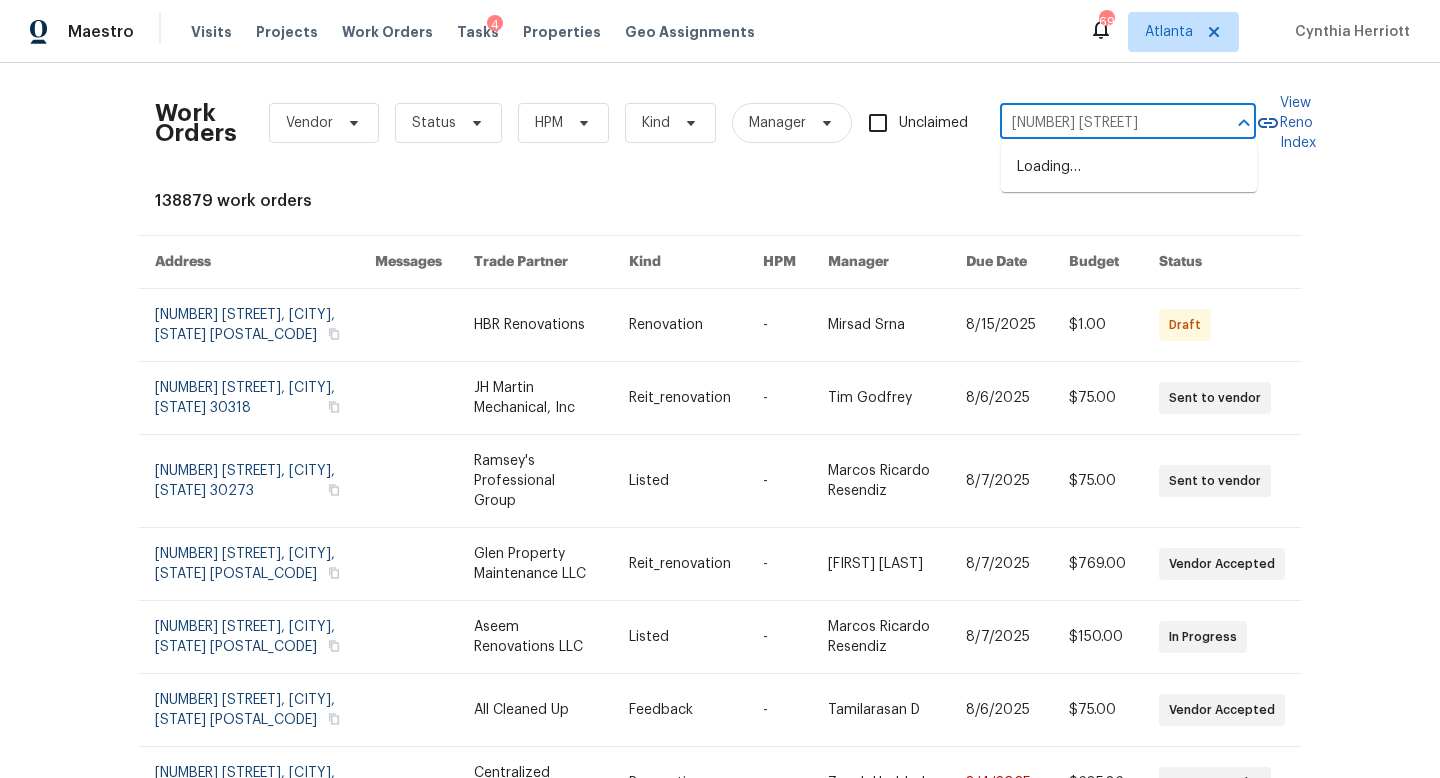 type on "[NUMBER] [STREET]" 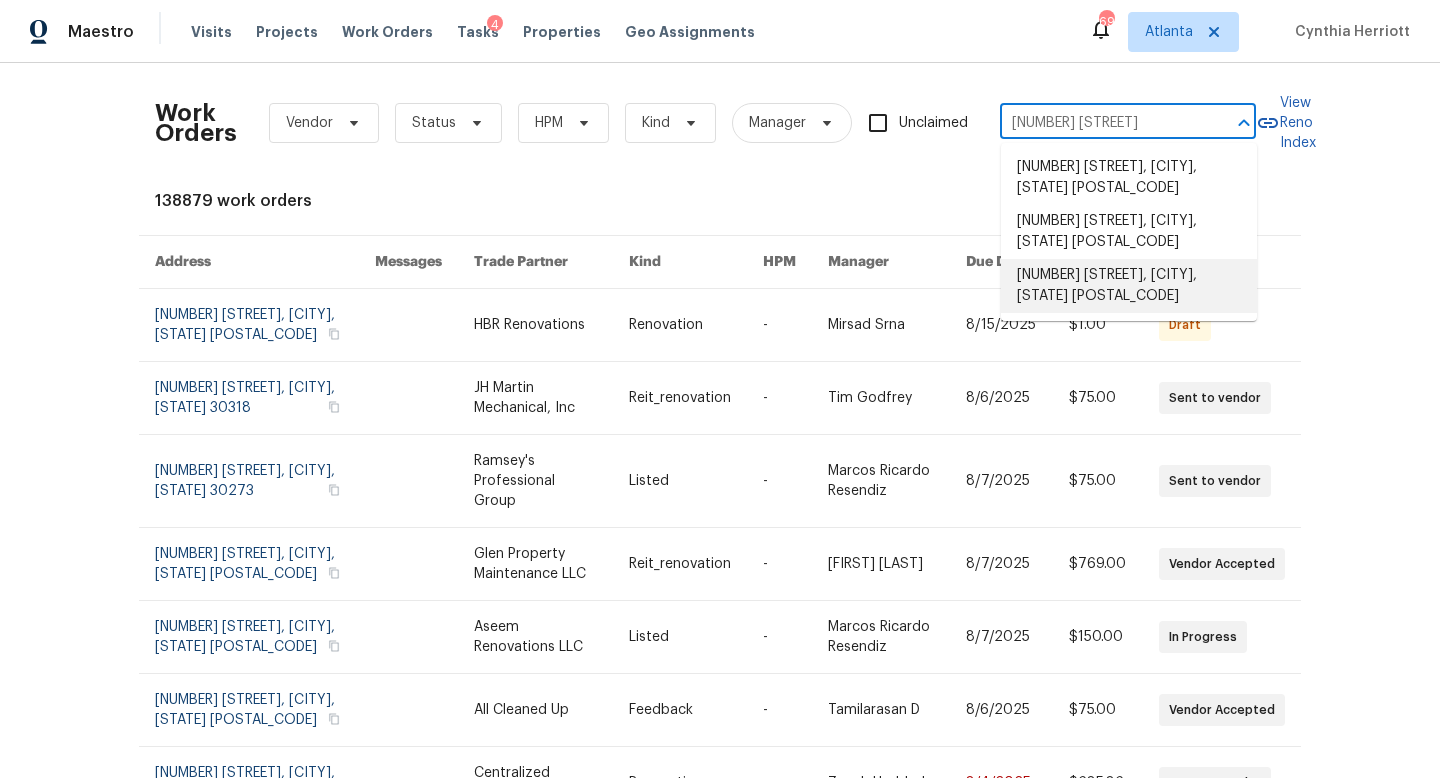 click on "[NUMBER] [STREET], [CITY], [STATE] [POSTAL_CODE]" at bounding box center [1129, 286] 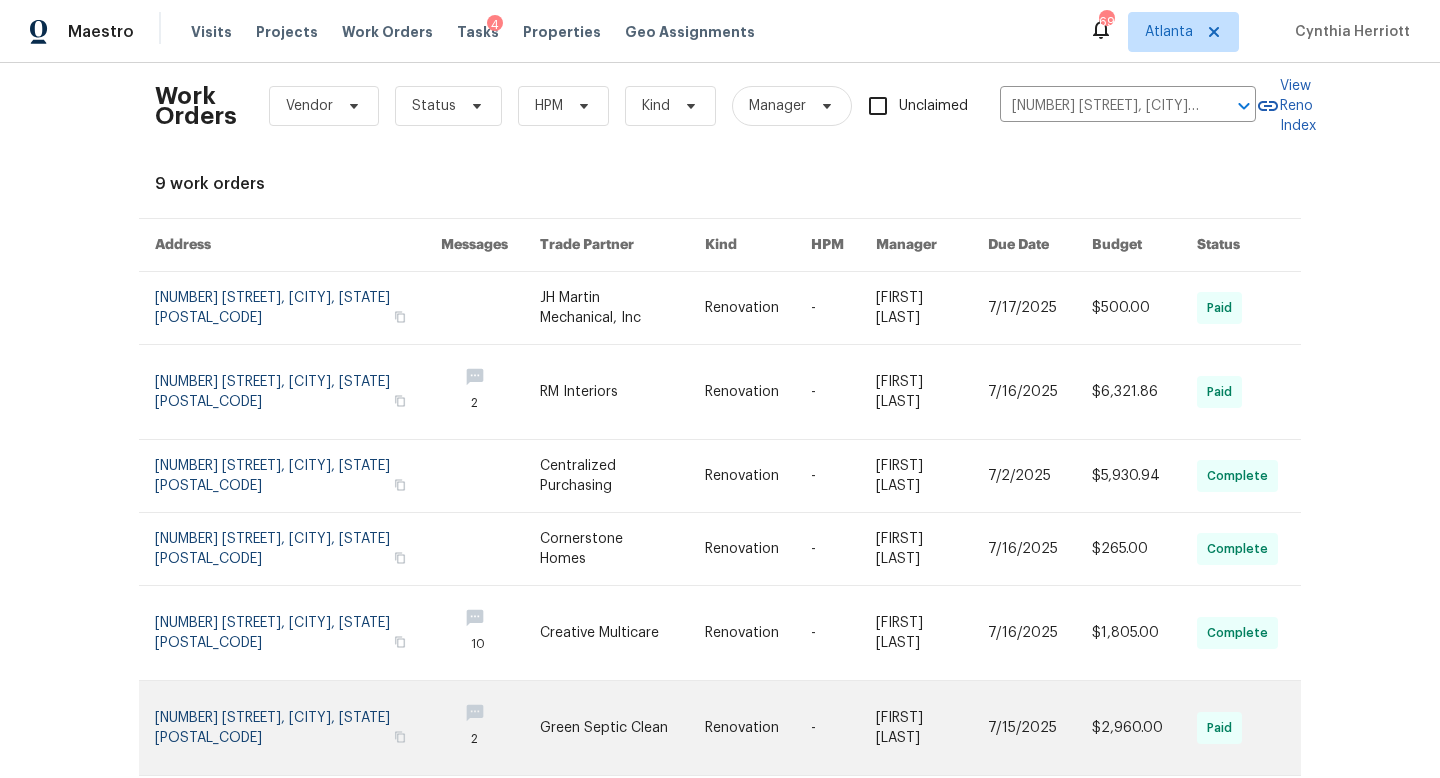 scroll, scrollTop: 0, scrollLeft: 0, axis: both 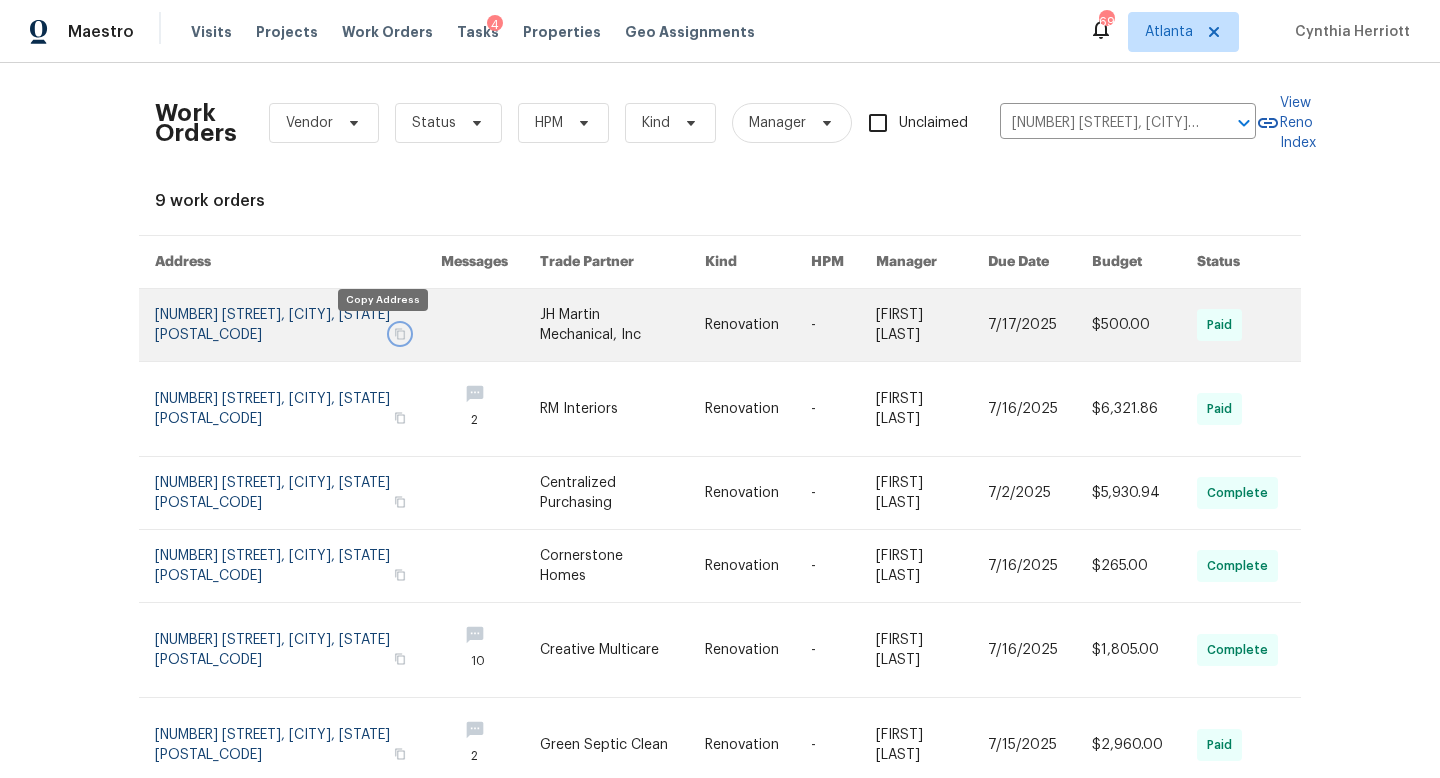 click 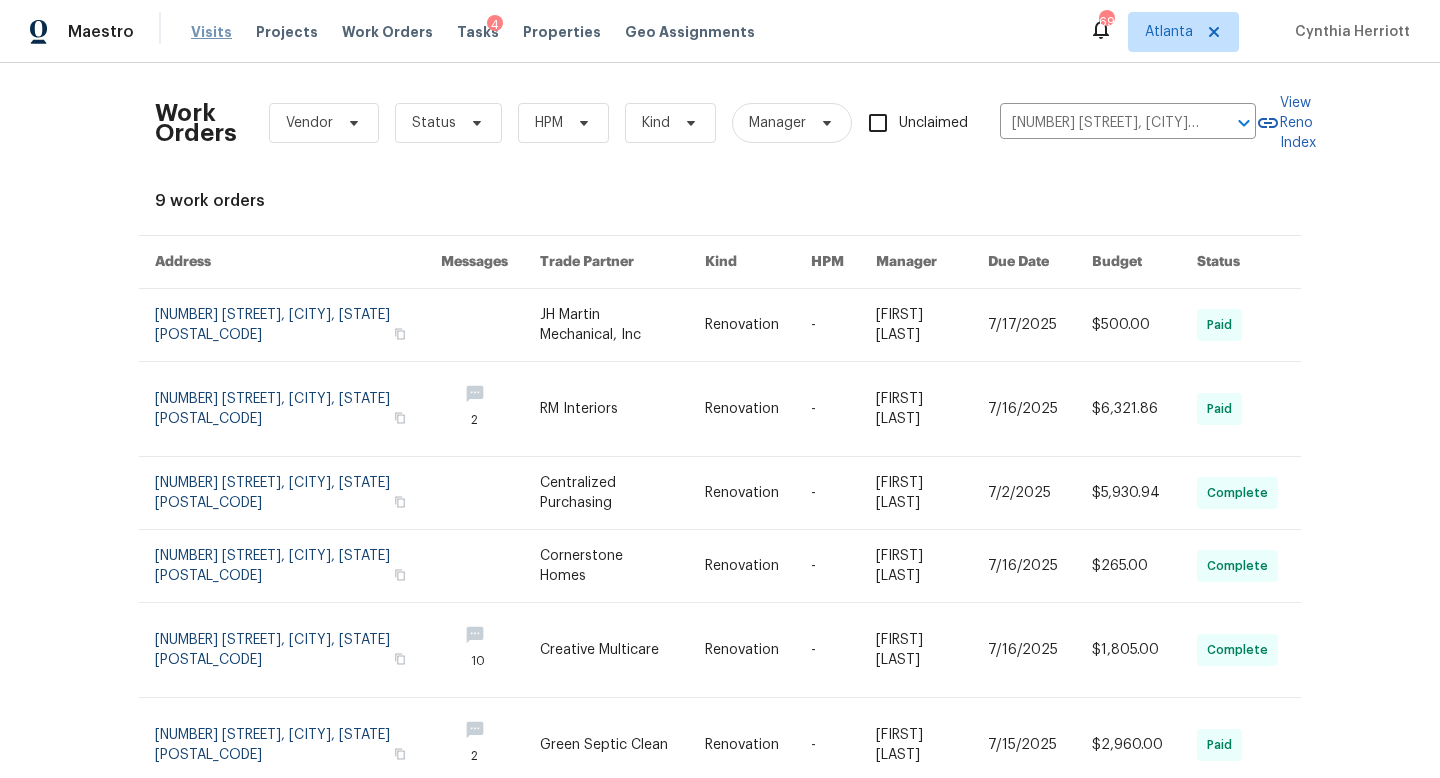 click on "Visits" at bounding box center [211, 32] 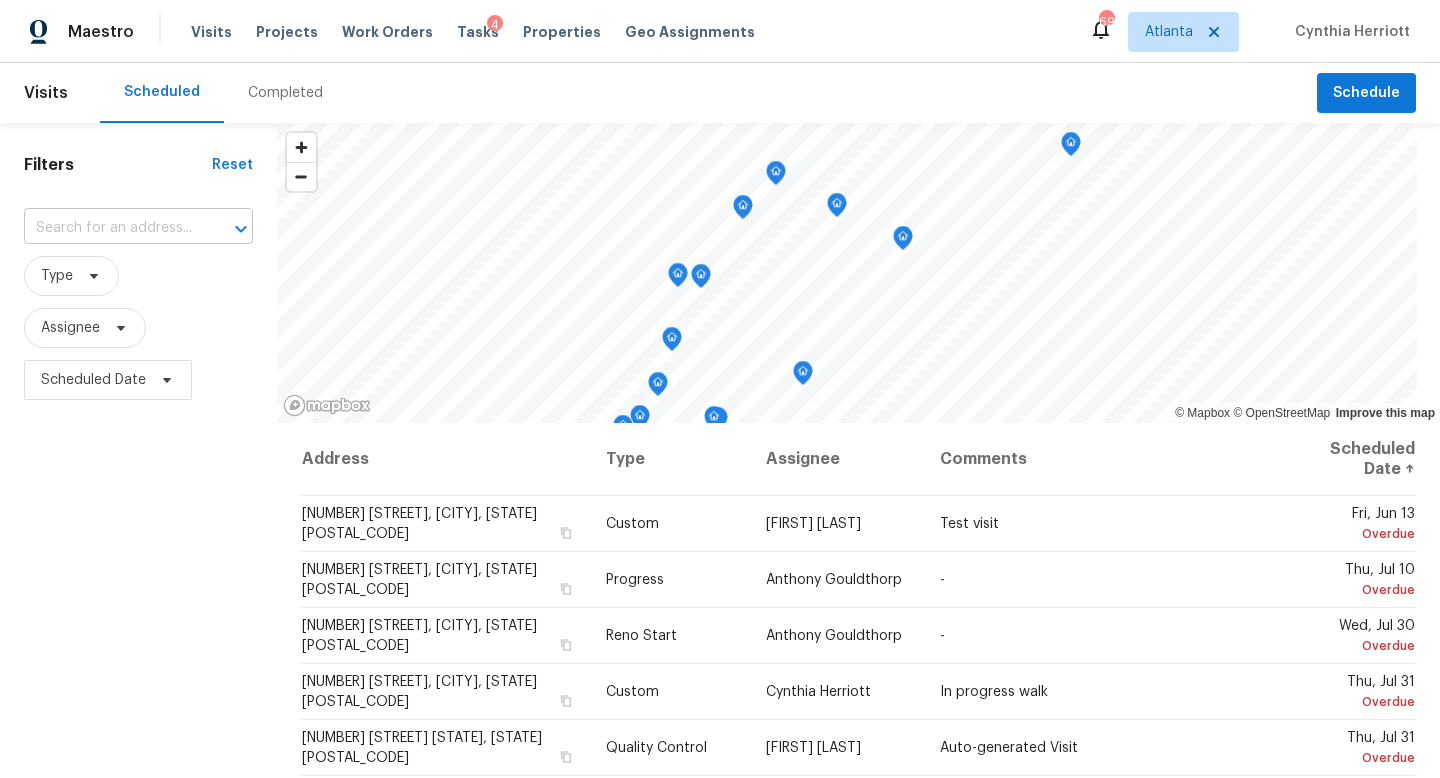 click at bounding box center (110, 228) 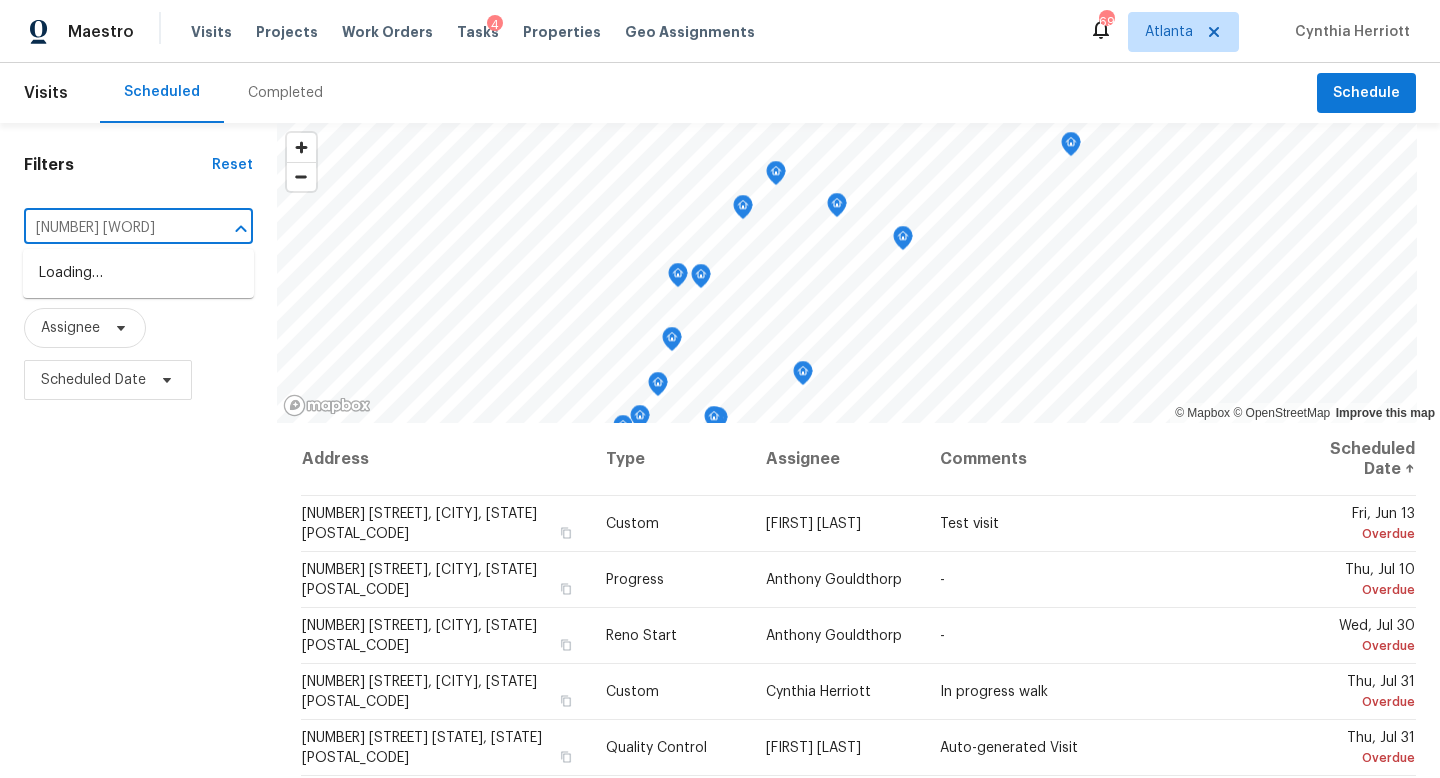 type on "[NUMBER]" 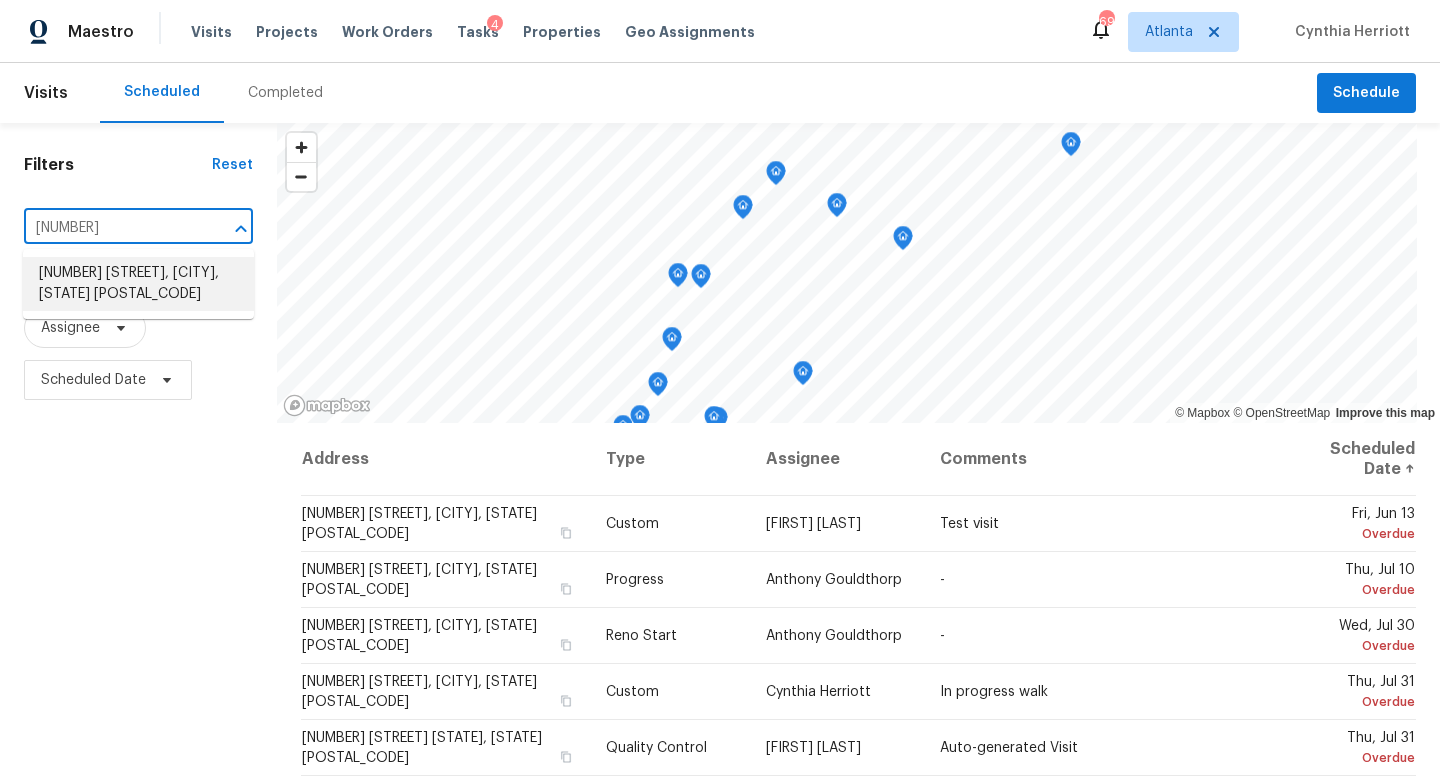 click on "[NUMBER] [STREET], [CITY], [STATE] [POSTAL_CODE]" at bounding box center (138, 284) 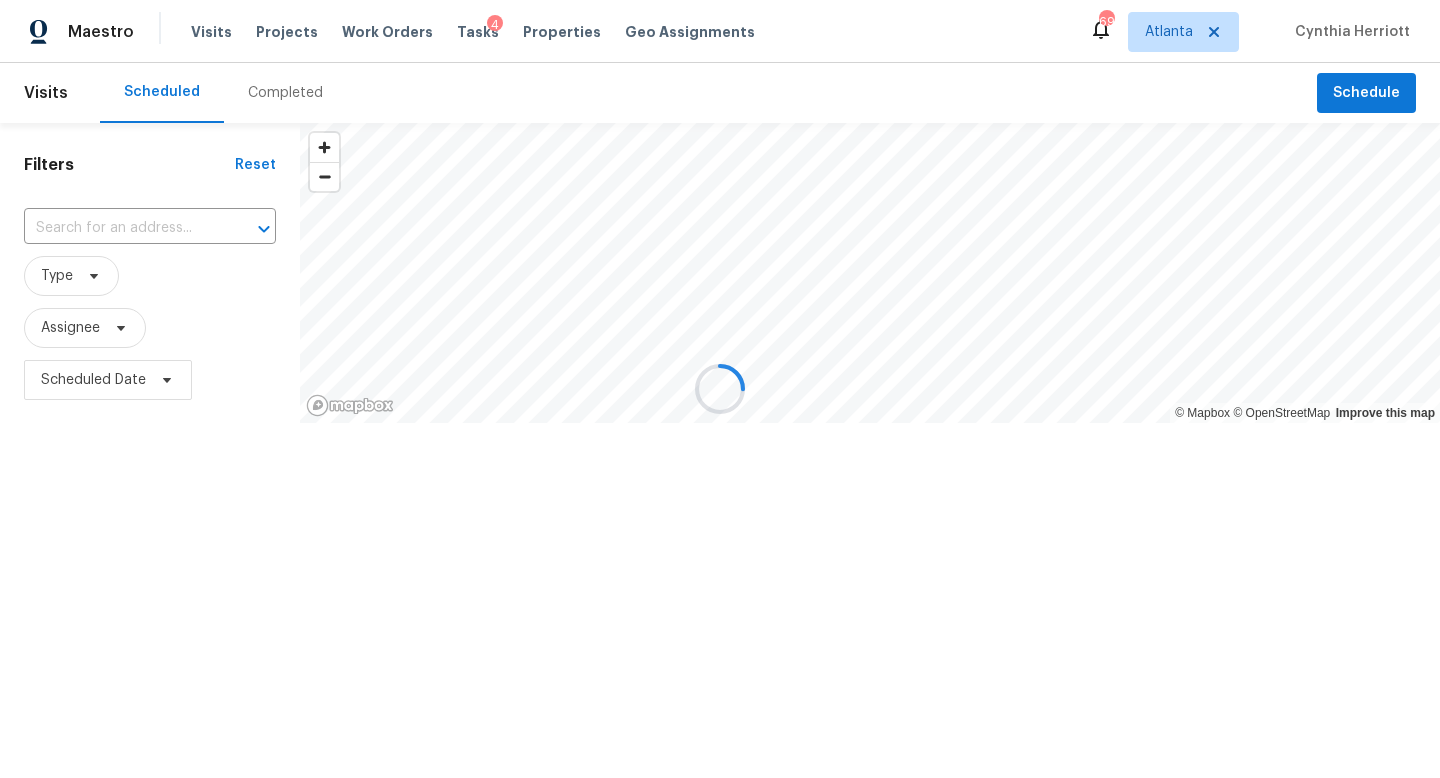 type on "[NUMBER] [STREET], [CITY], [STATE] [POSTAL_CODE]" 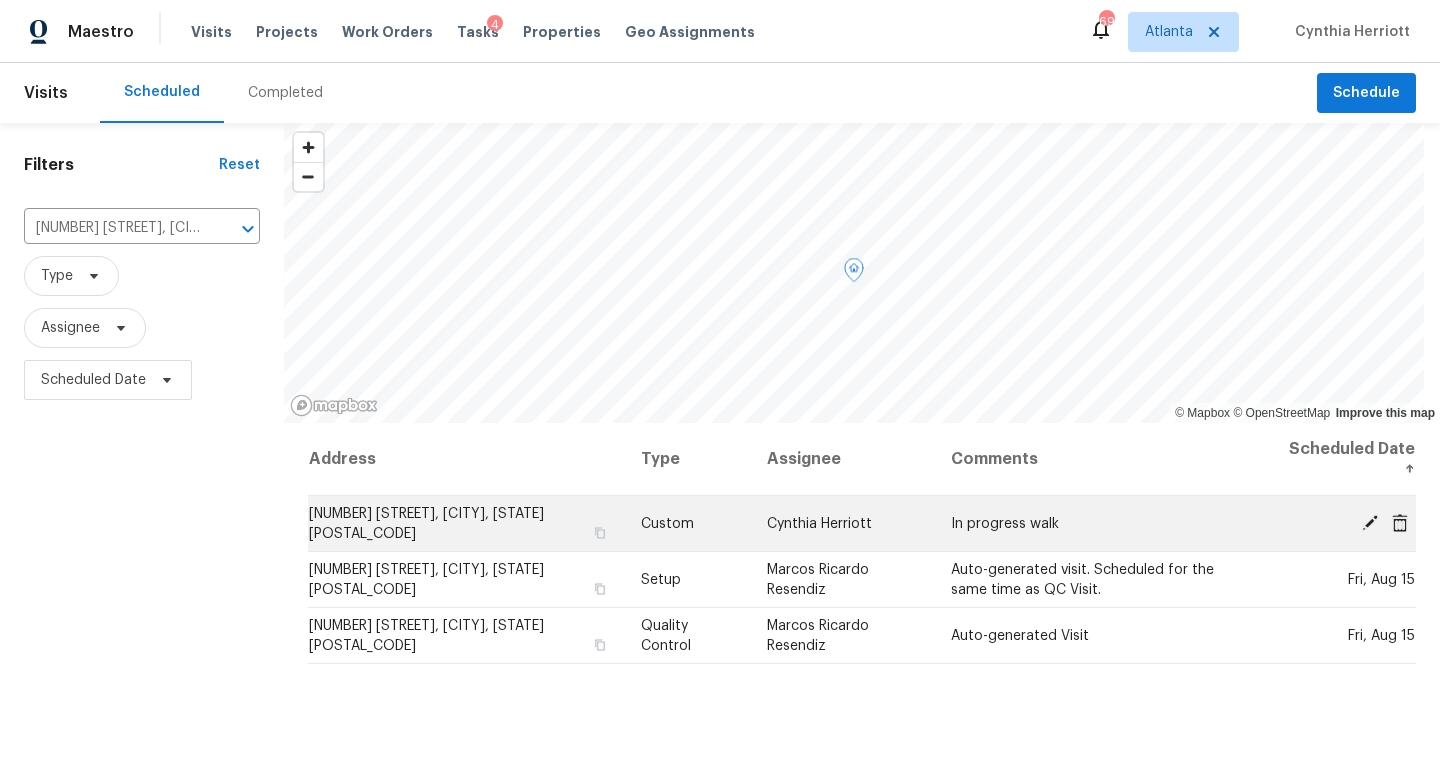 click 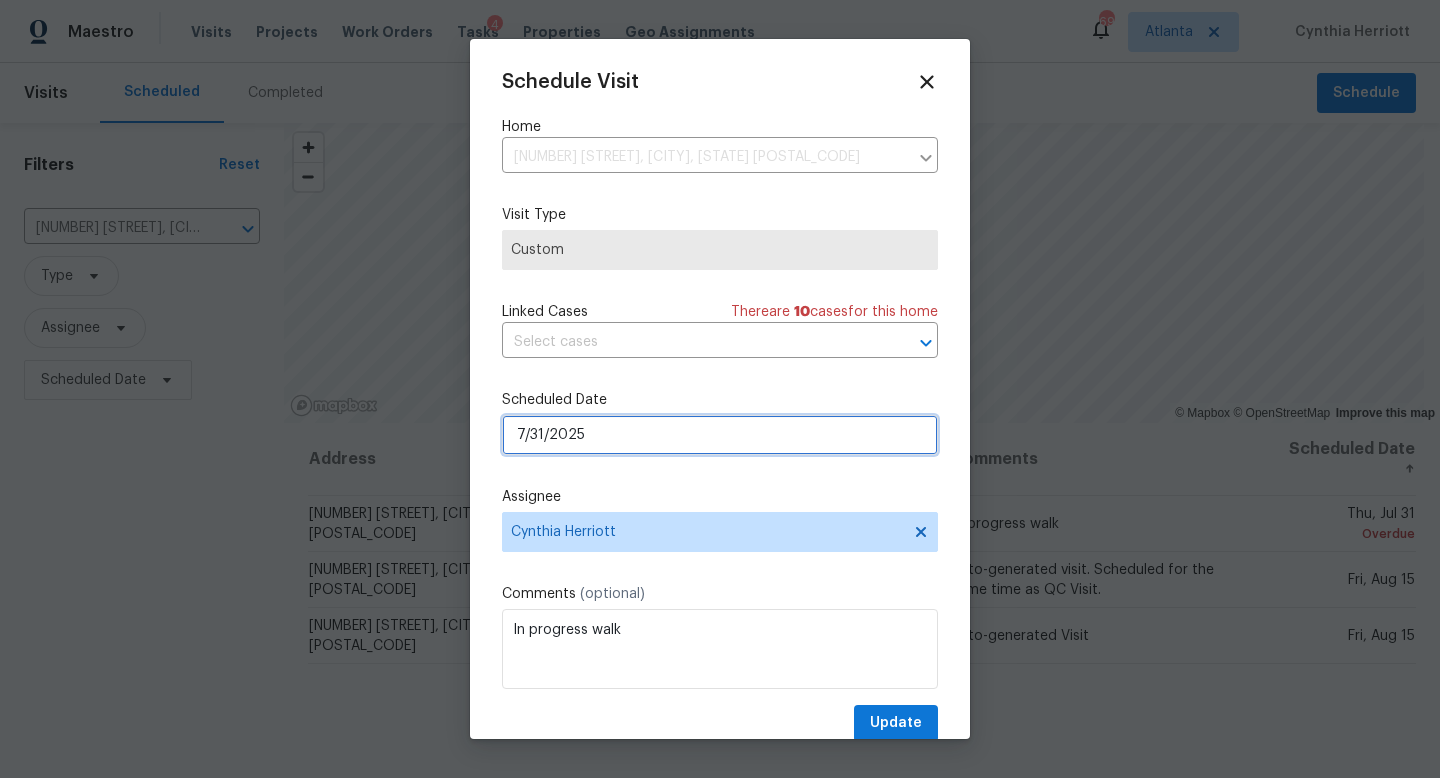 click on "7/31/2025" at bounding box center (720, 435) 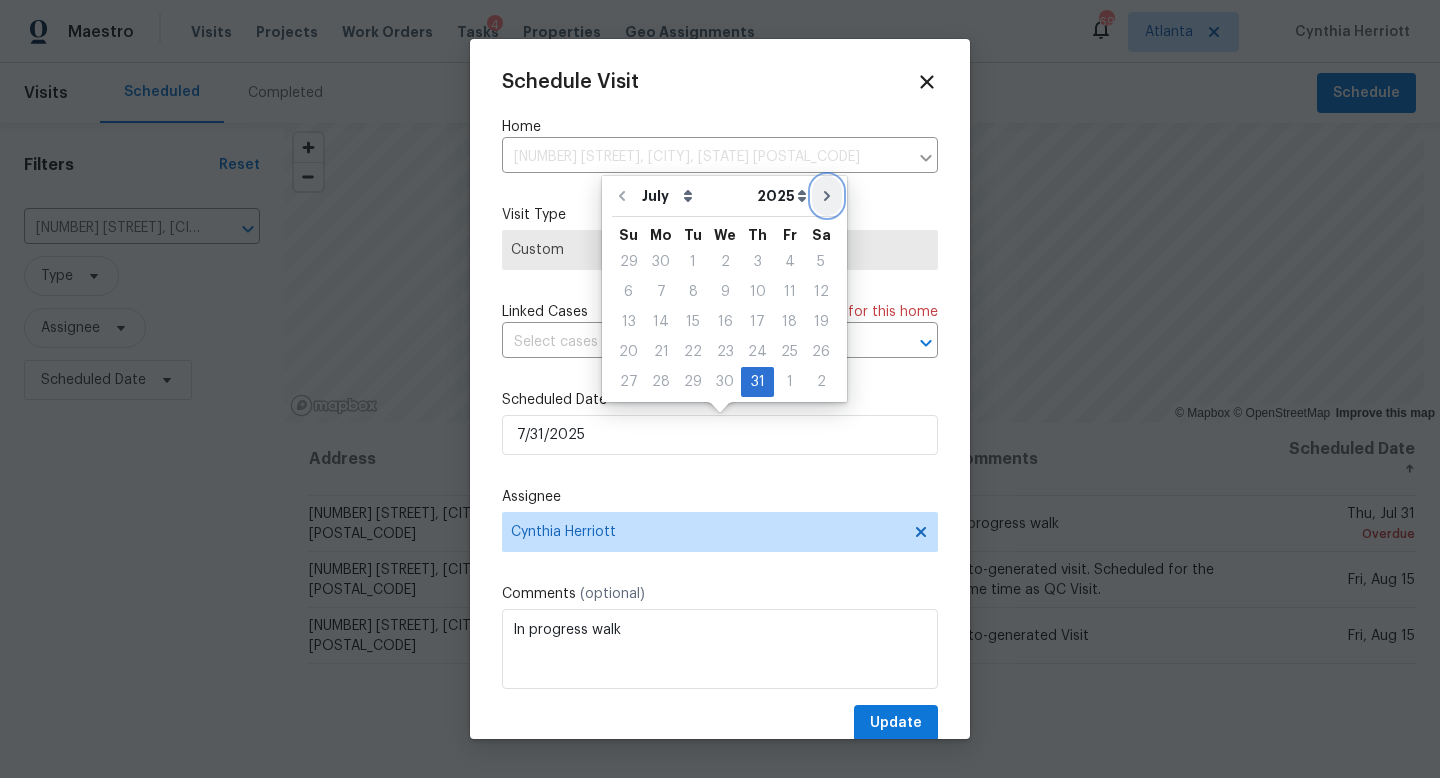 click at bounding box center [827, 196] 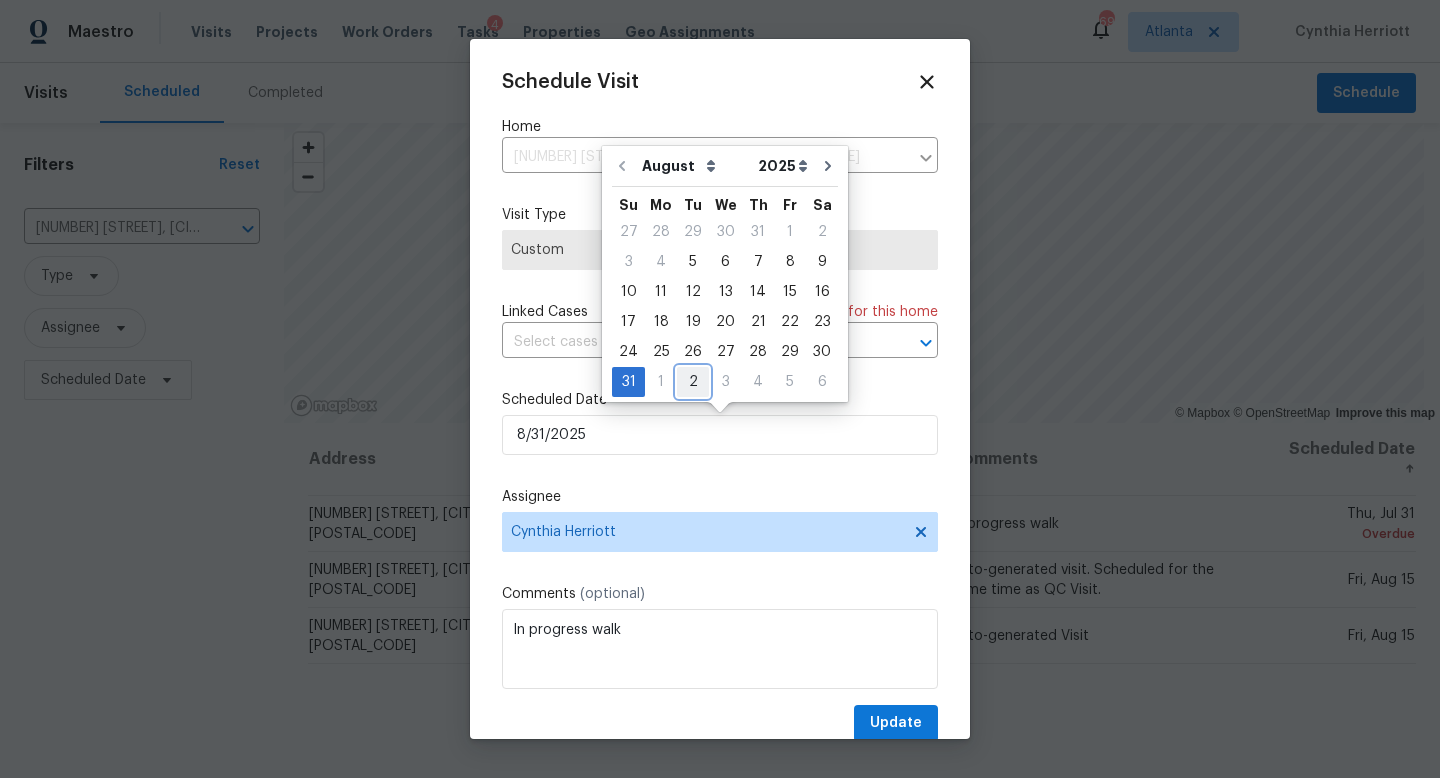 click on "2" at bounding box center [693, 382] 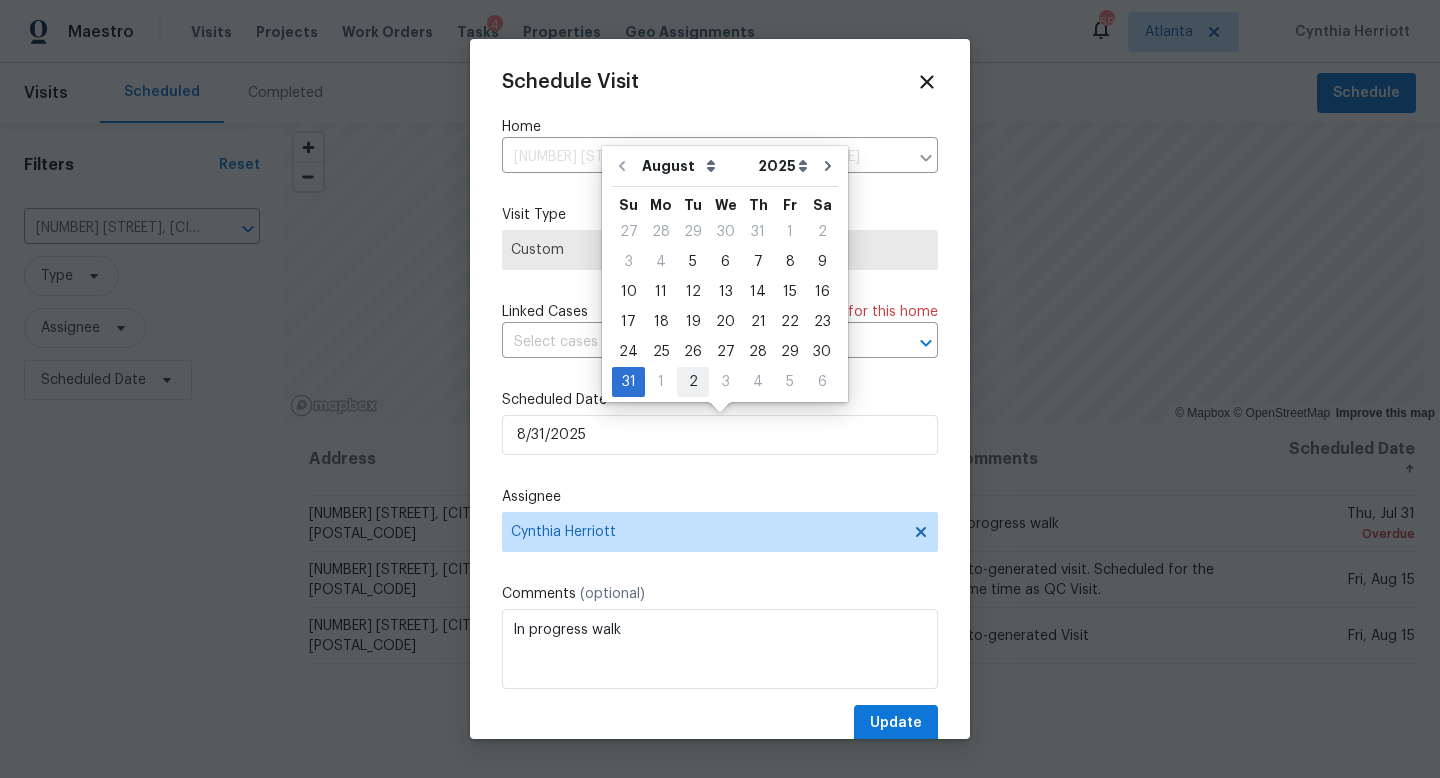type on "[MONTH]/[DAY]/[YEAR]" 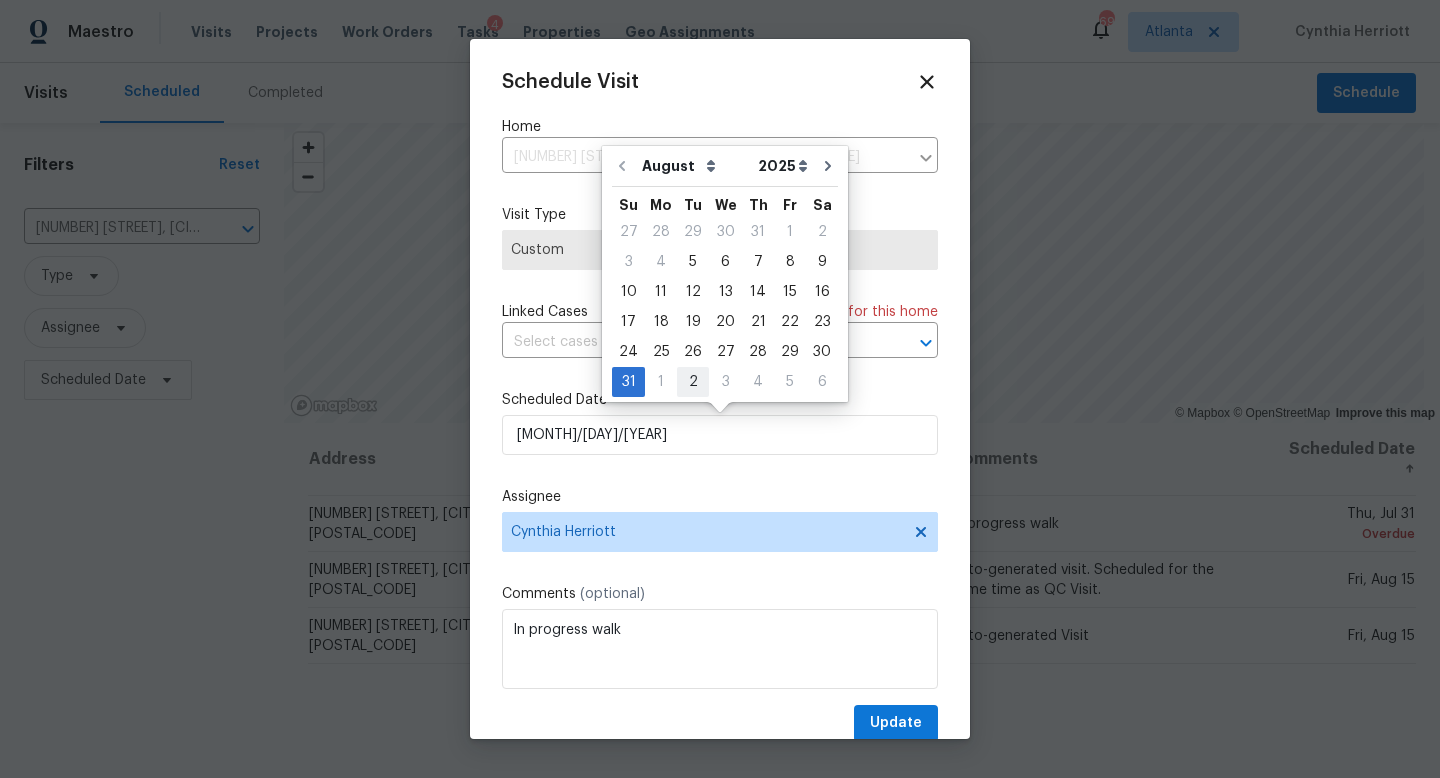 select on "8" 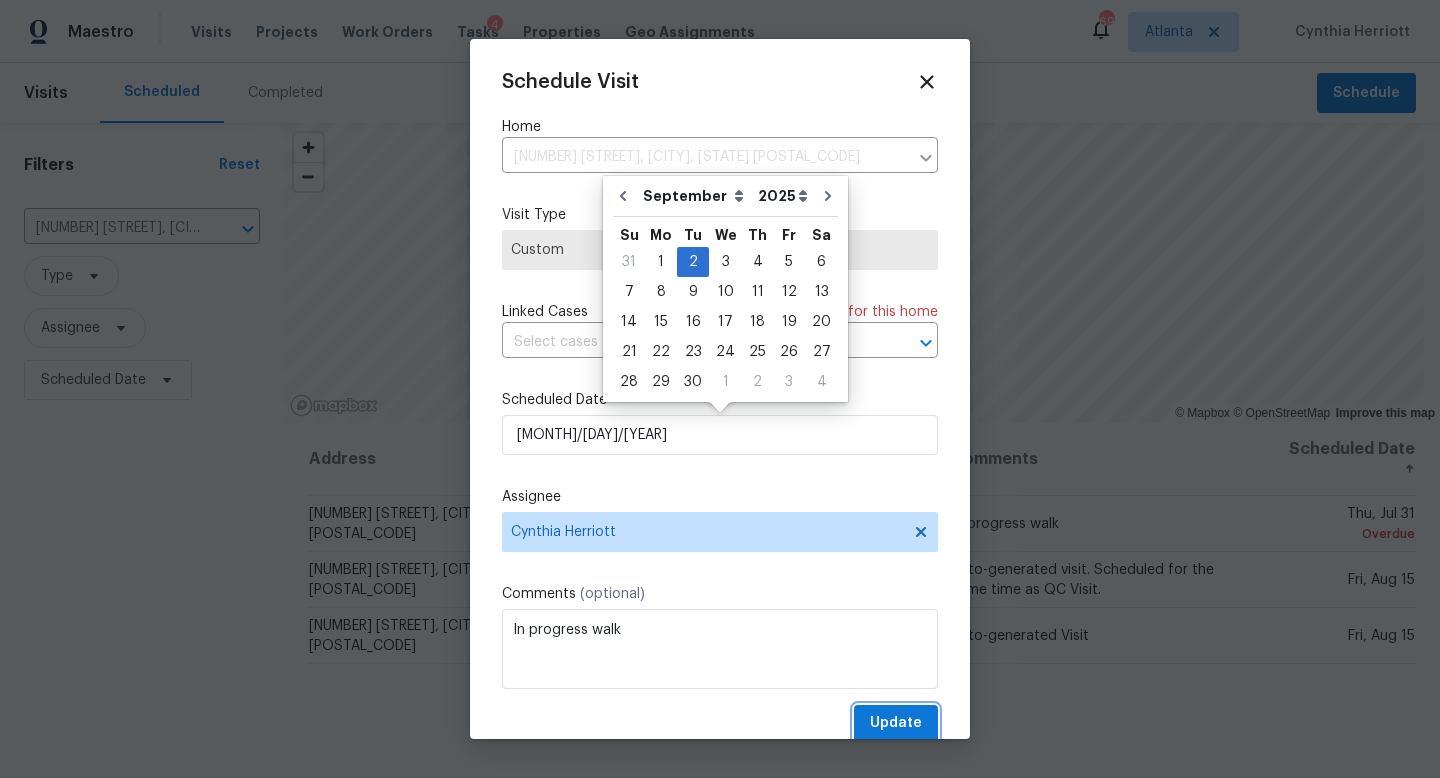 click on "Update" at bounding box center (896, 723) 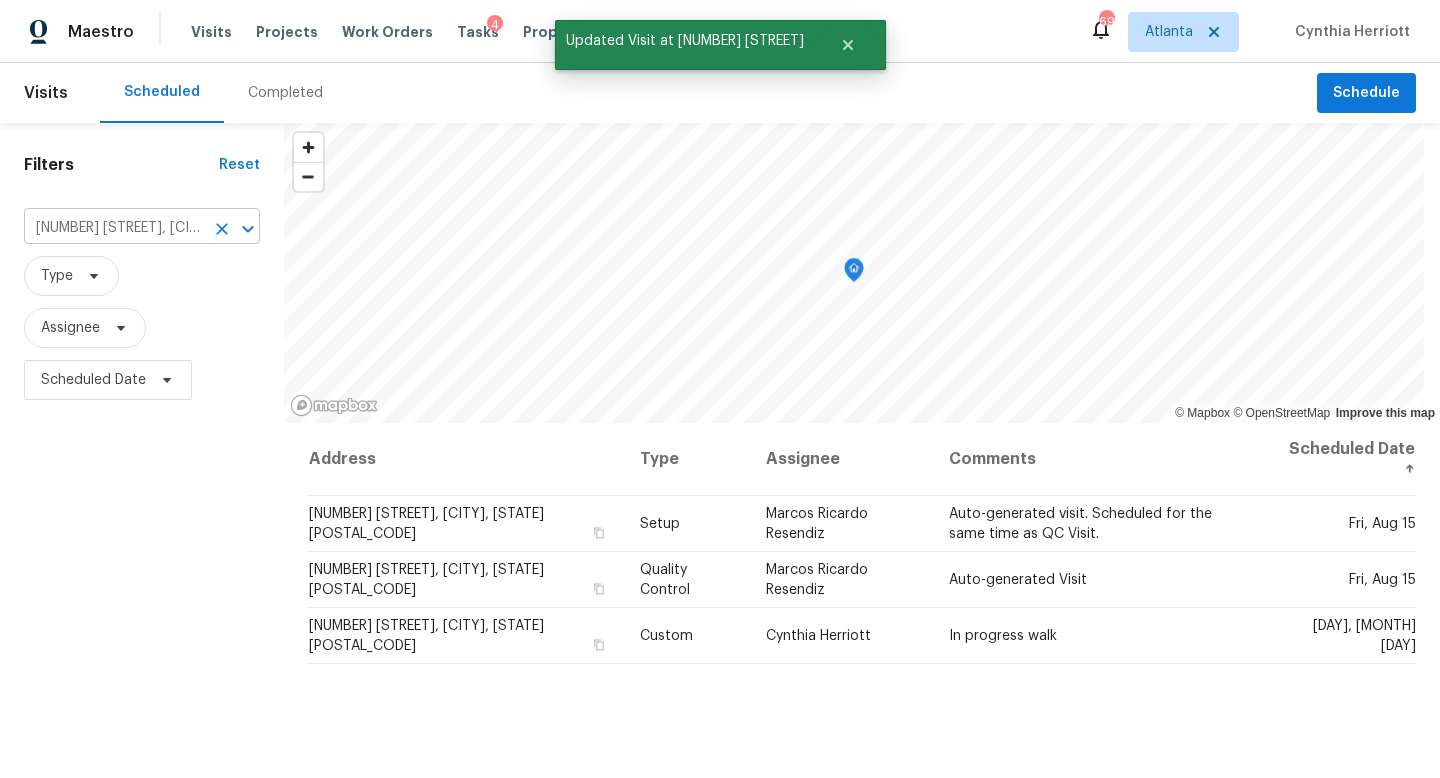 click 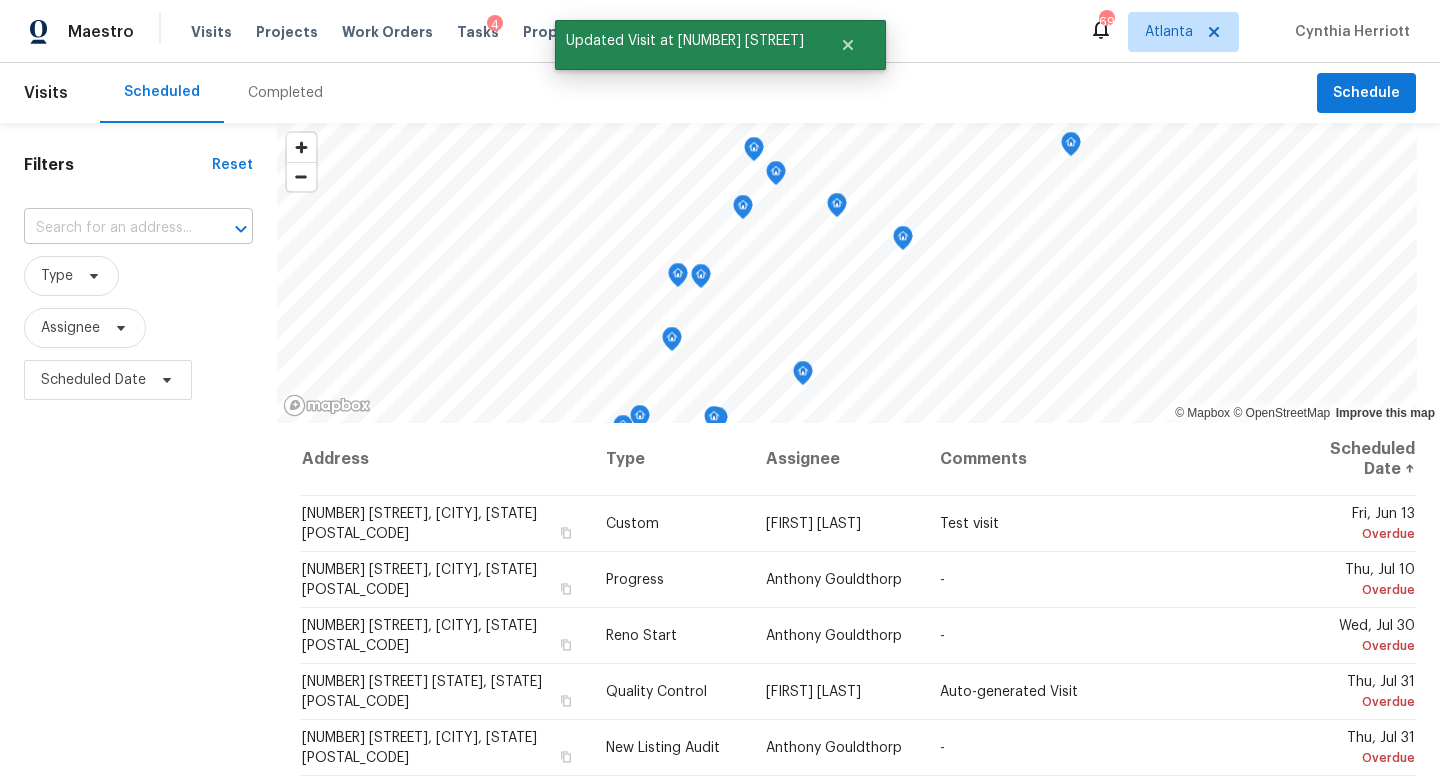click at bounding box center [110, 228] 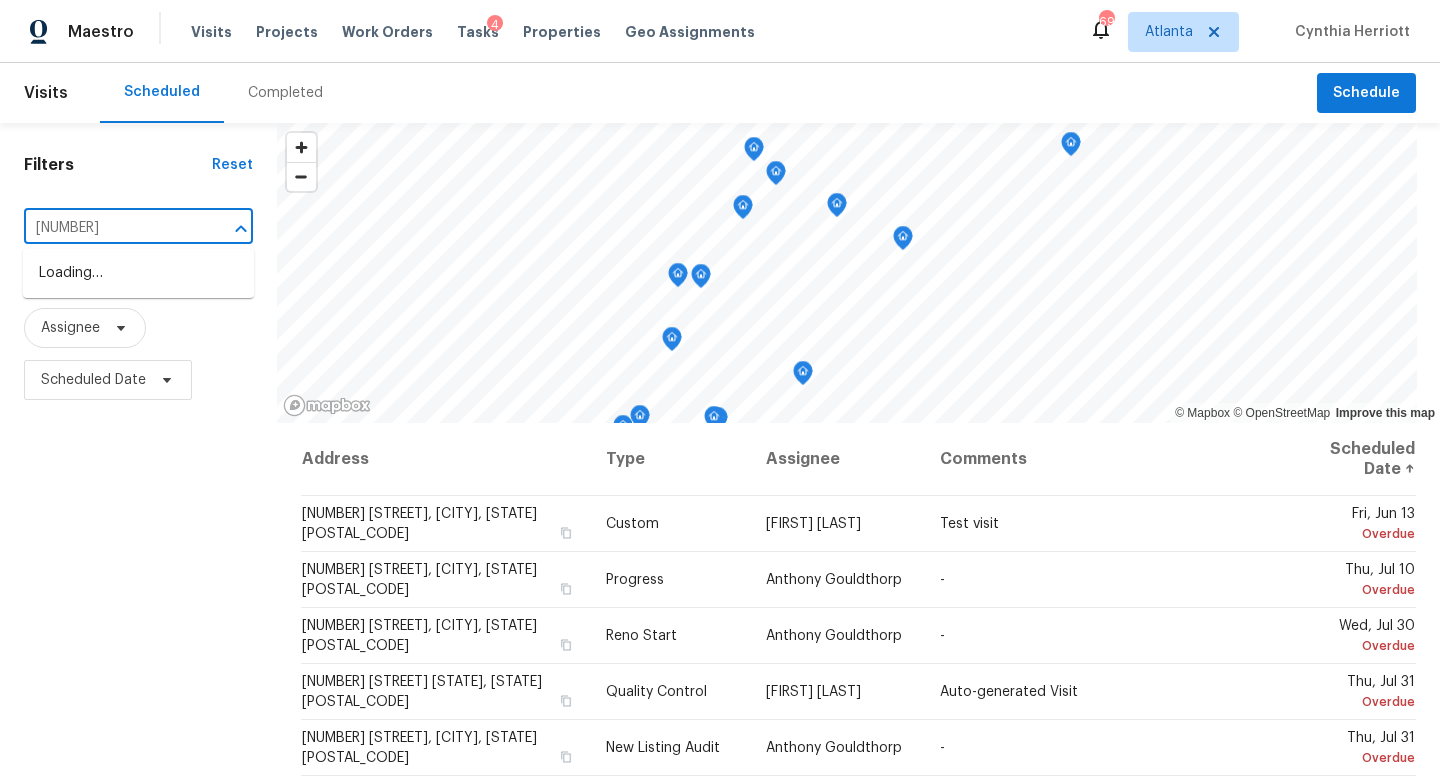 type on "[NUMBER] [STREET]" 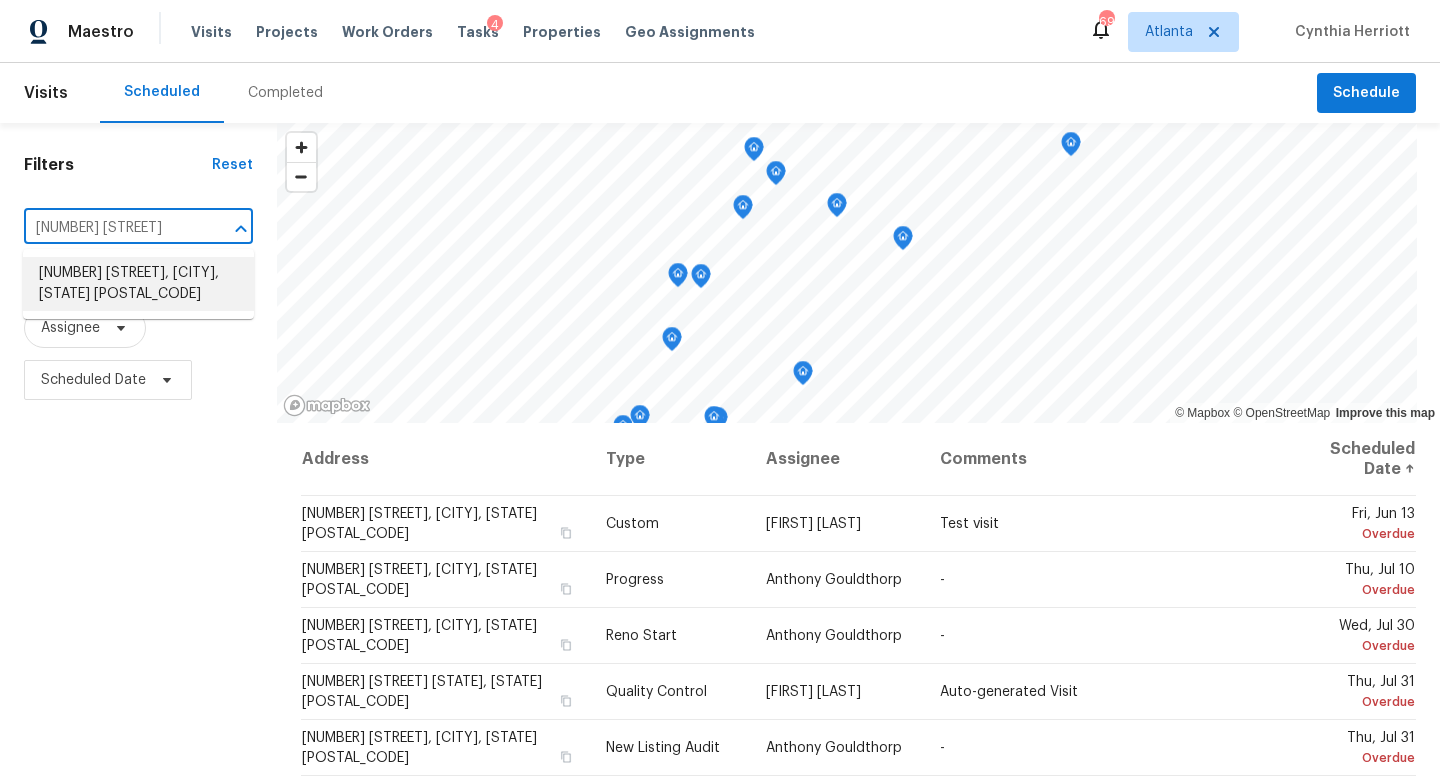 click on "[NUMBER] [STREET], [CITY], [STATE] [POSTAL_CODE]" at bounding box center [138, 284] 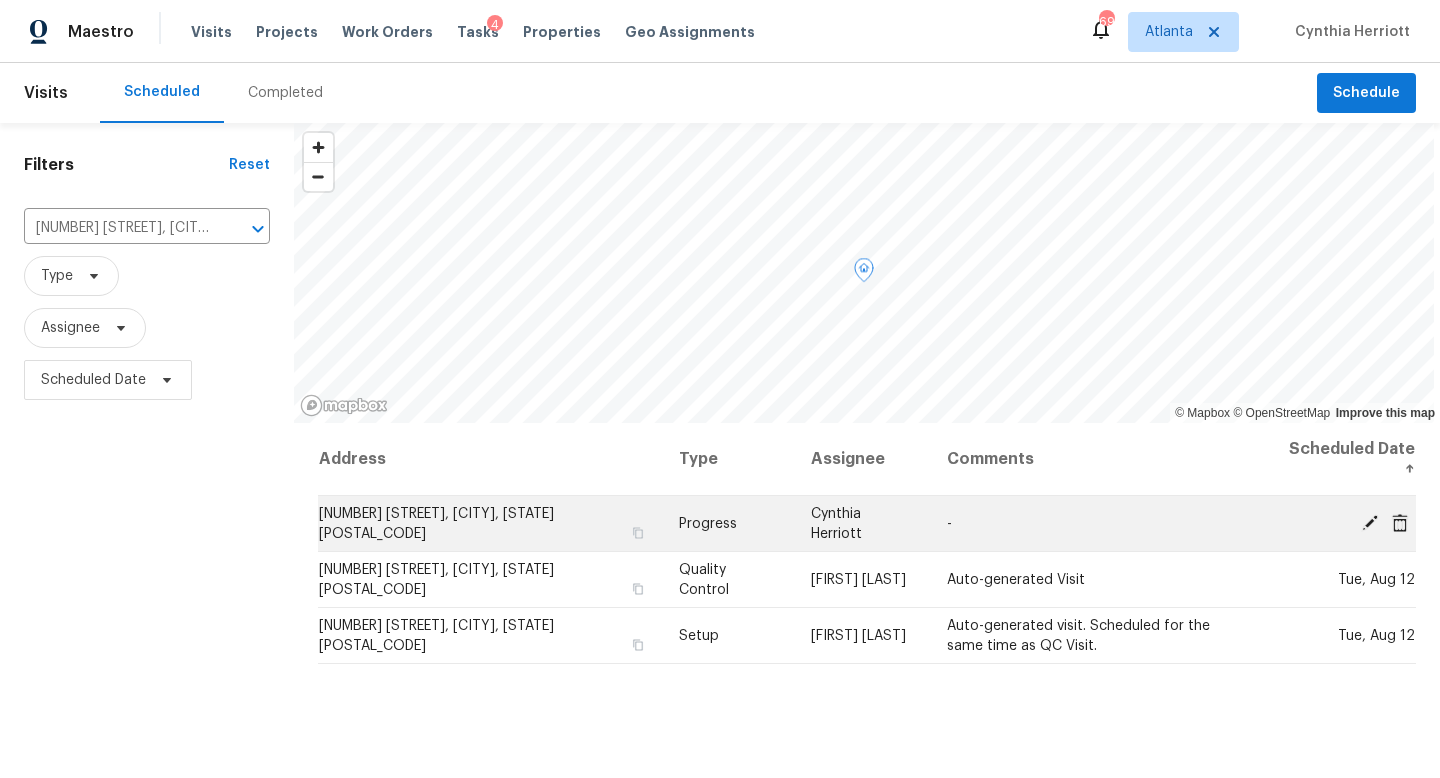click 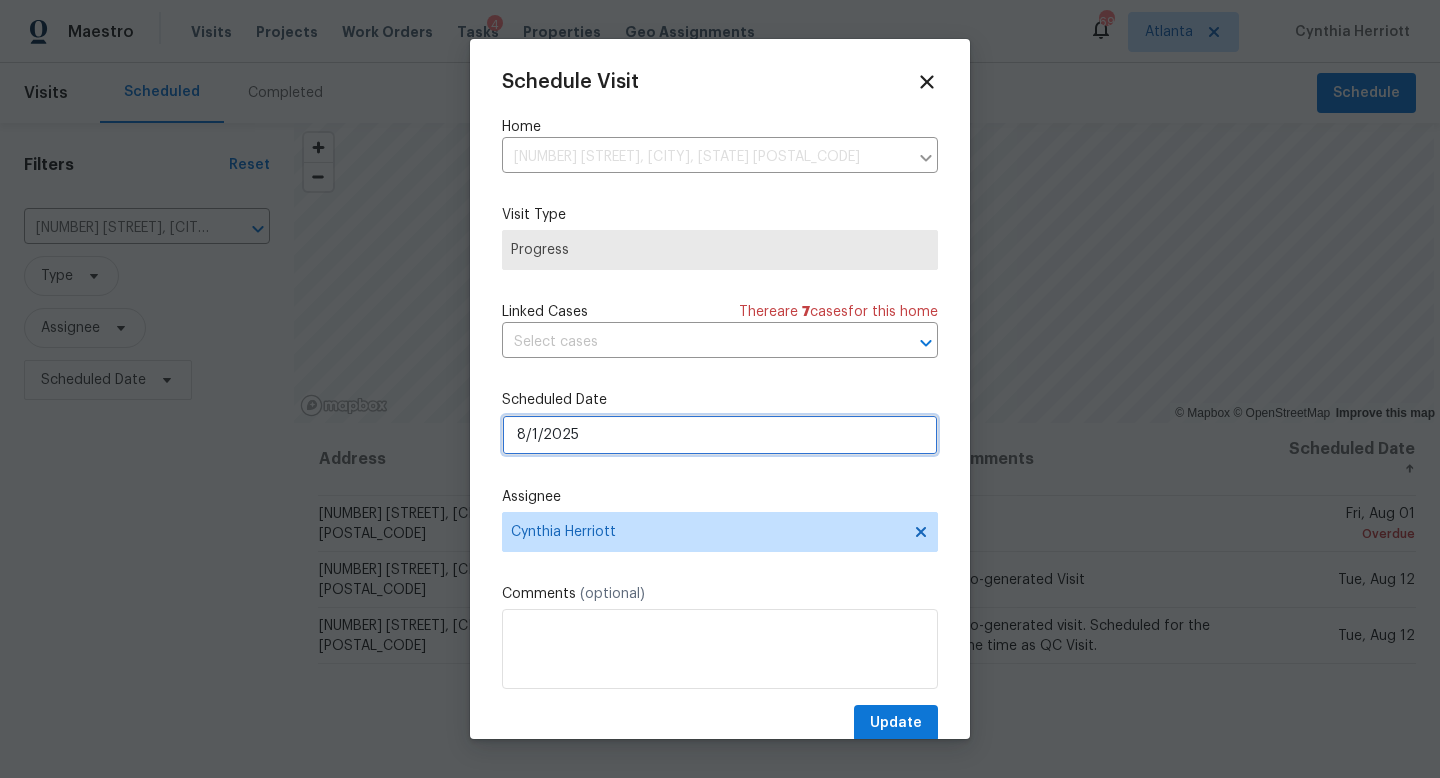 click on "8/1/2025" at bounding box center (720, 435) 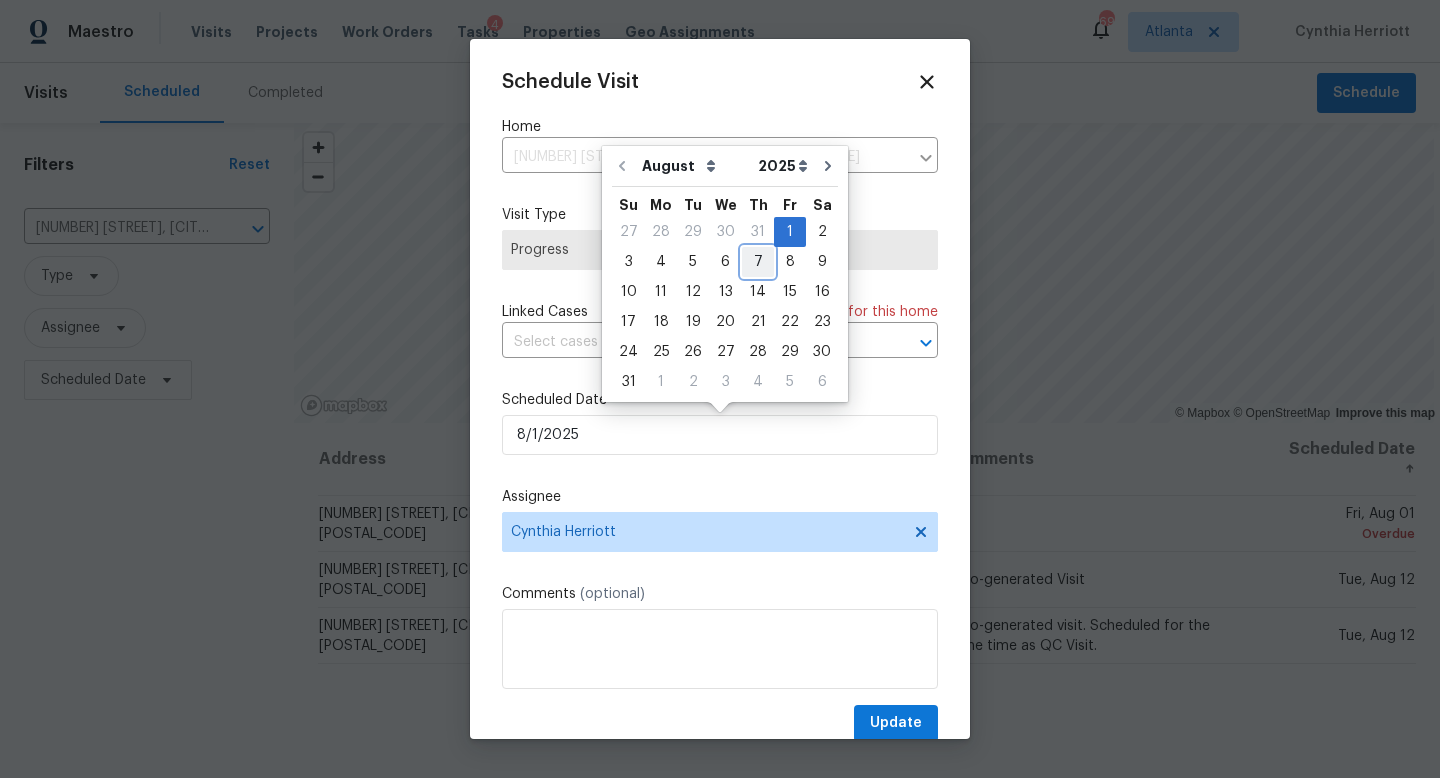 click on "7" at bounding box center (758, 262) 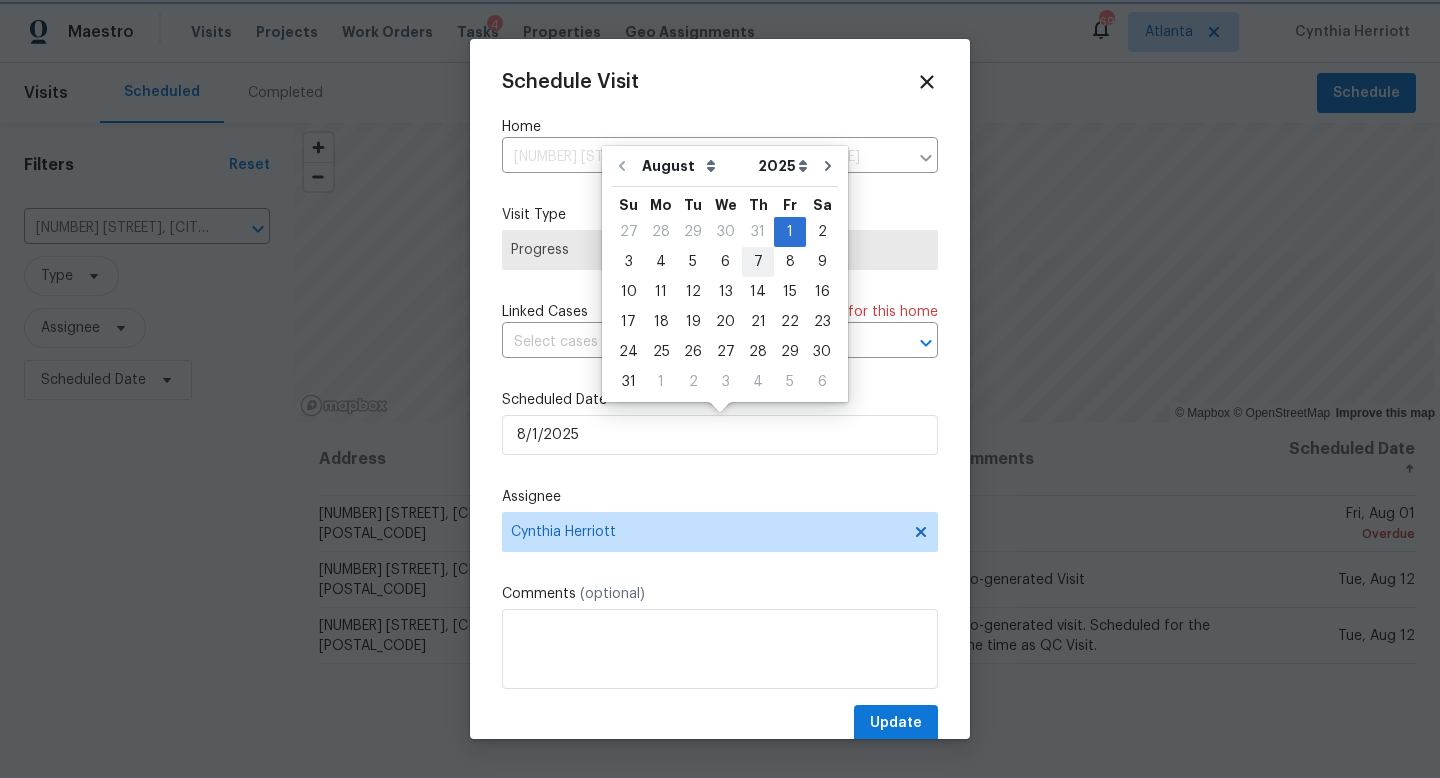 type on "8/7/2025" 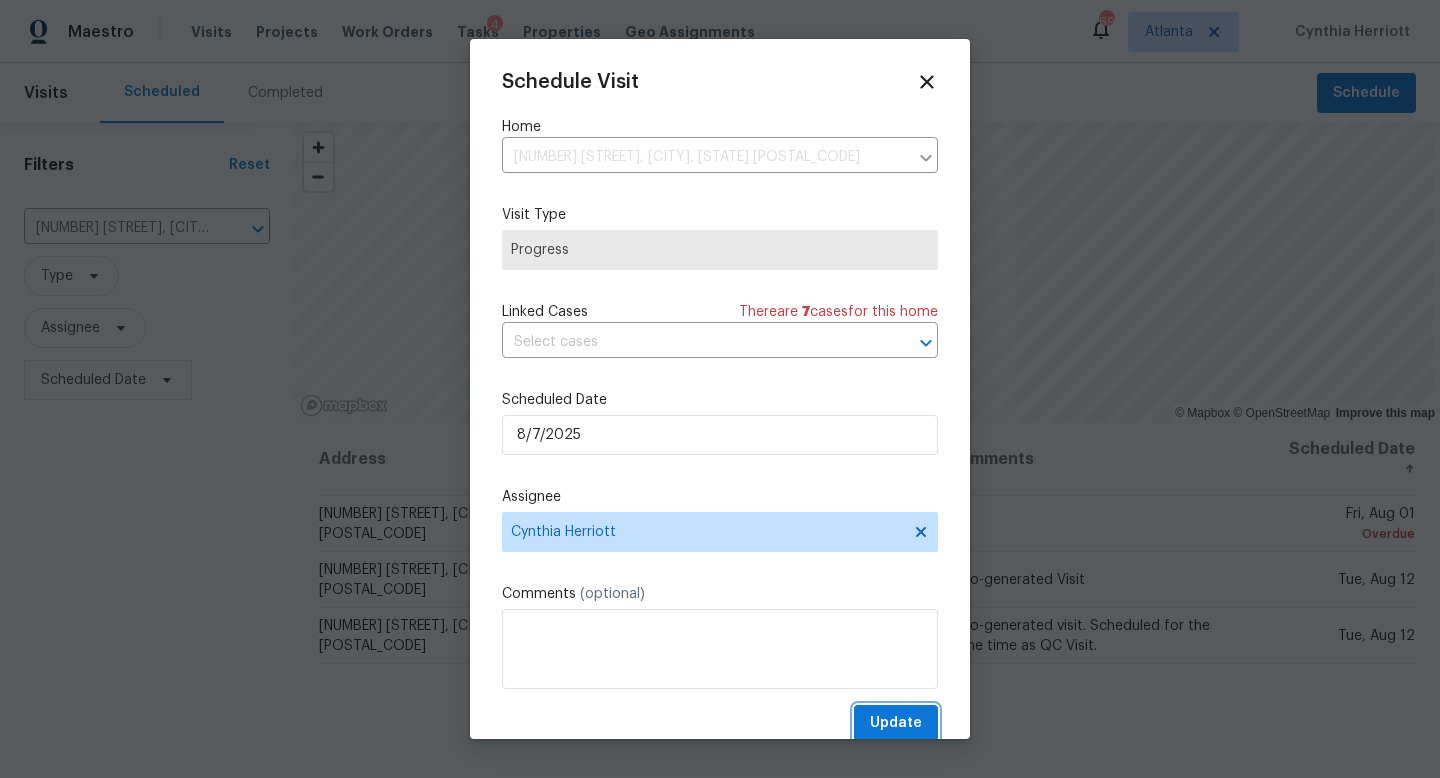 click on "Update" at bounding box center (896, 723) 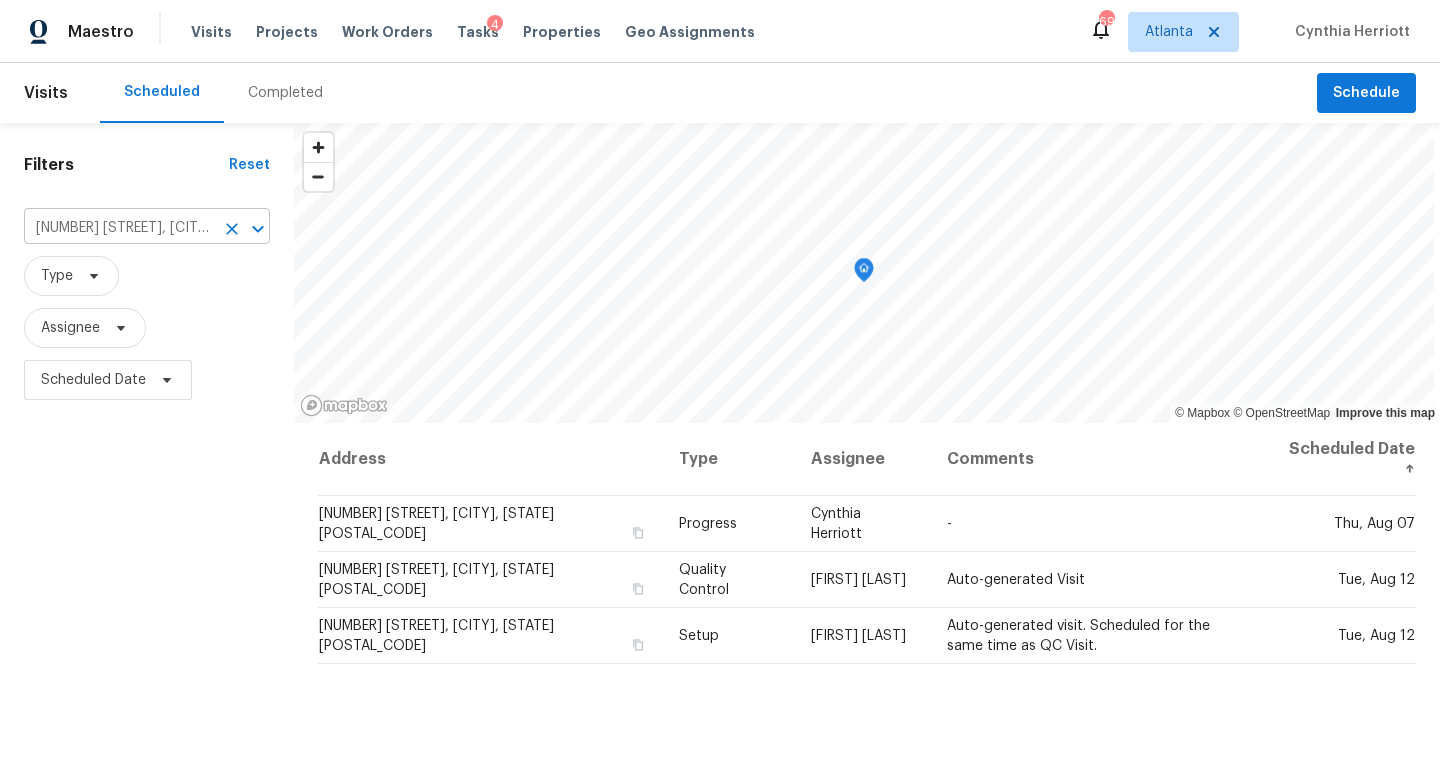 click 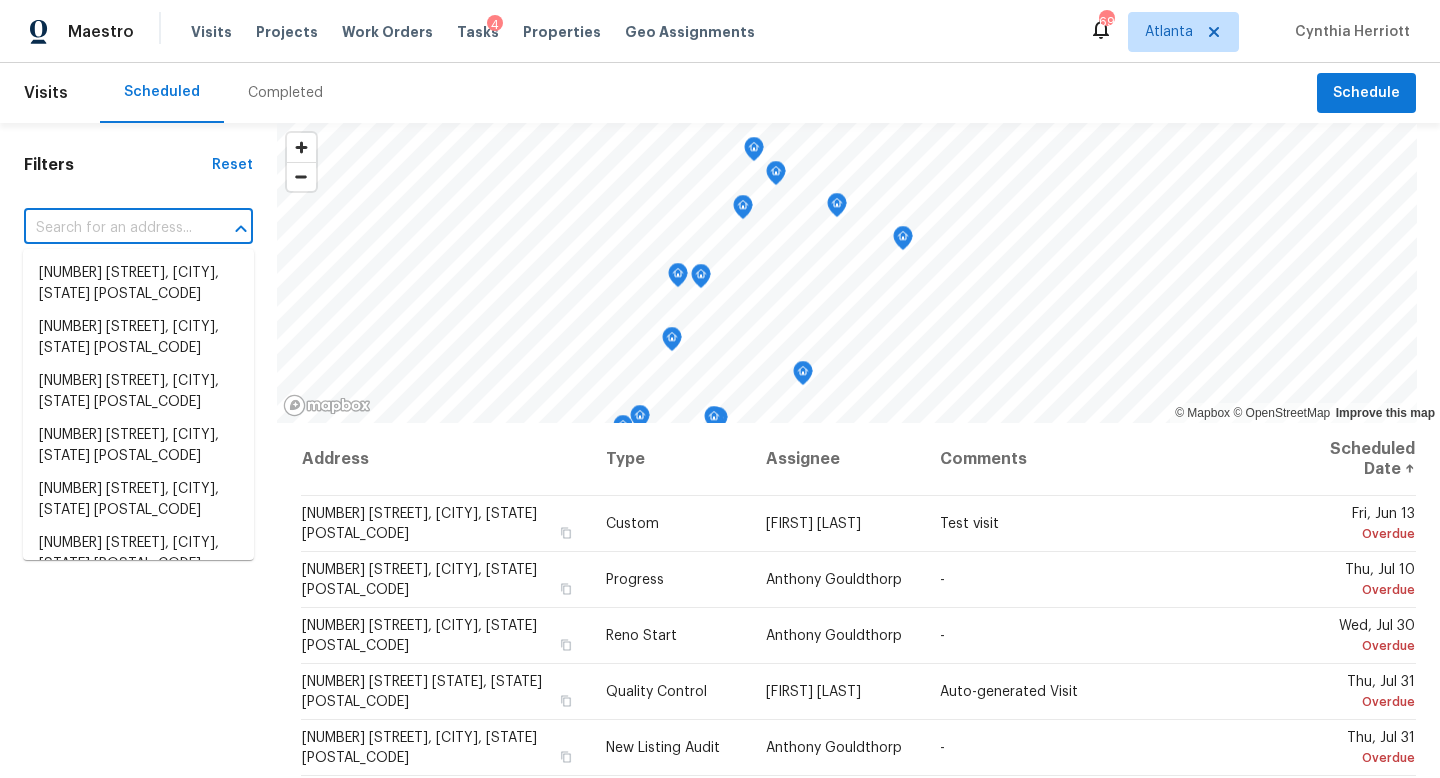 click at bounding box center (110, 228) 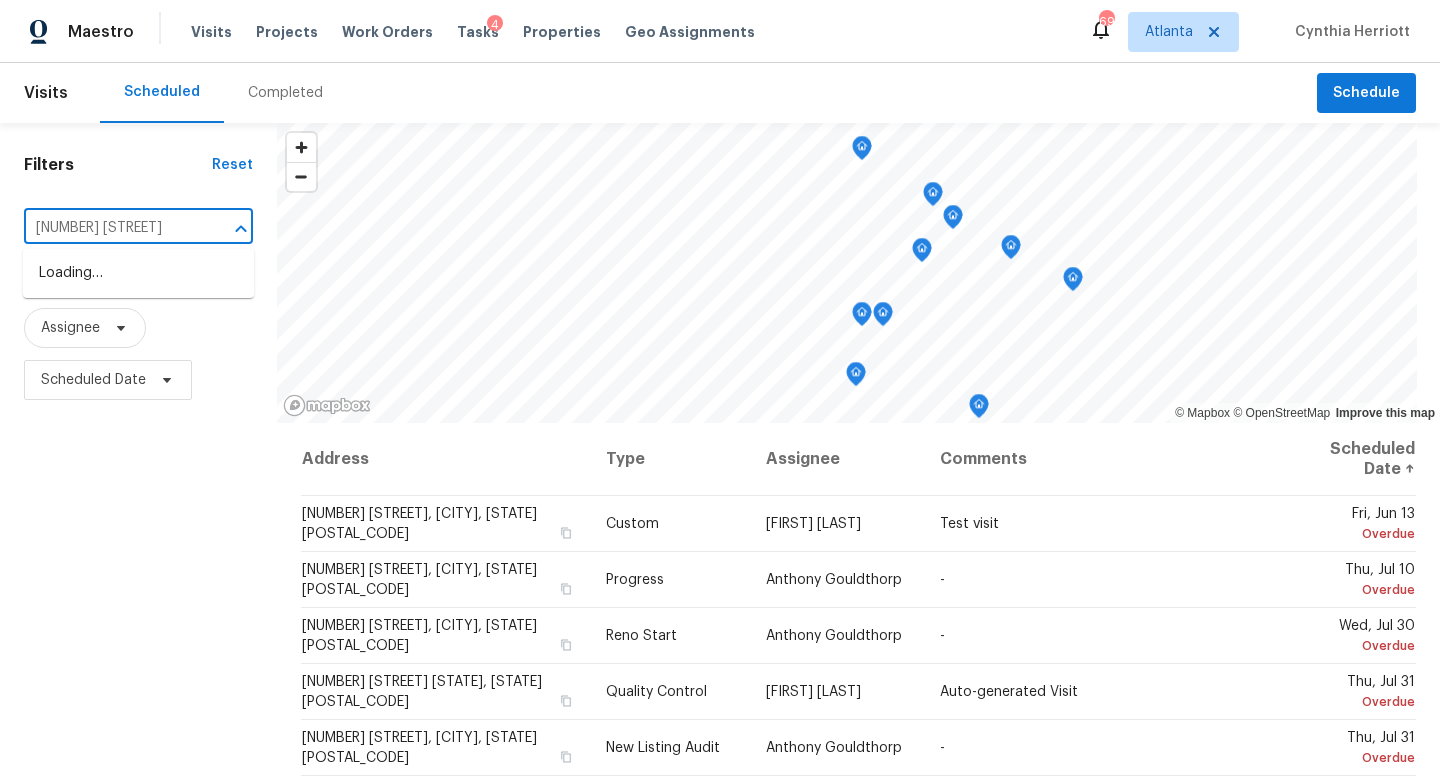 type on "[NUMBER] [STREET]" 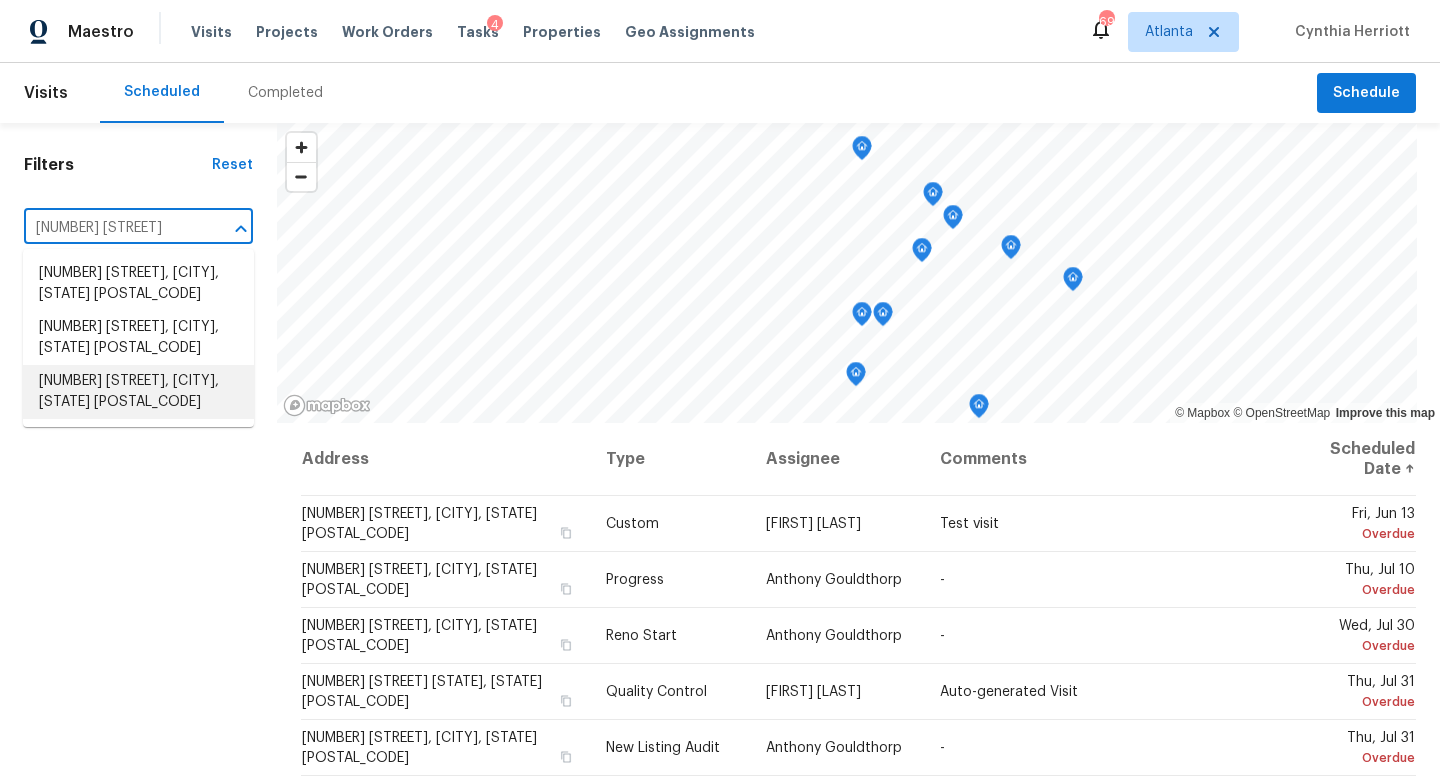 click on "[NUMBER] [STREET], [CITY], [STATE] [POSTAL_CODE]" at bounding box center [138, 392] 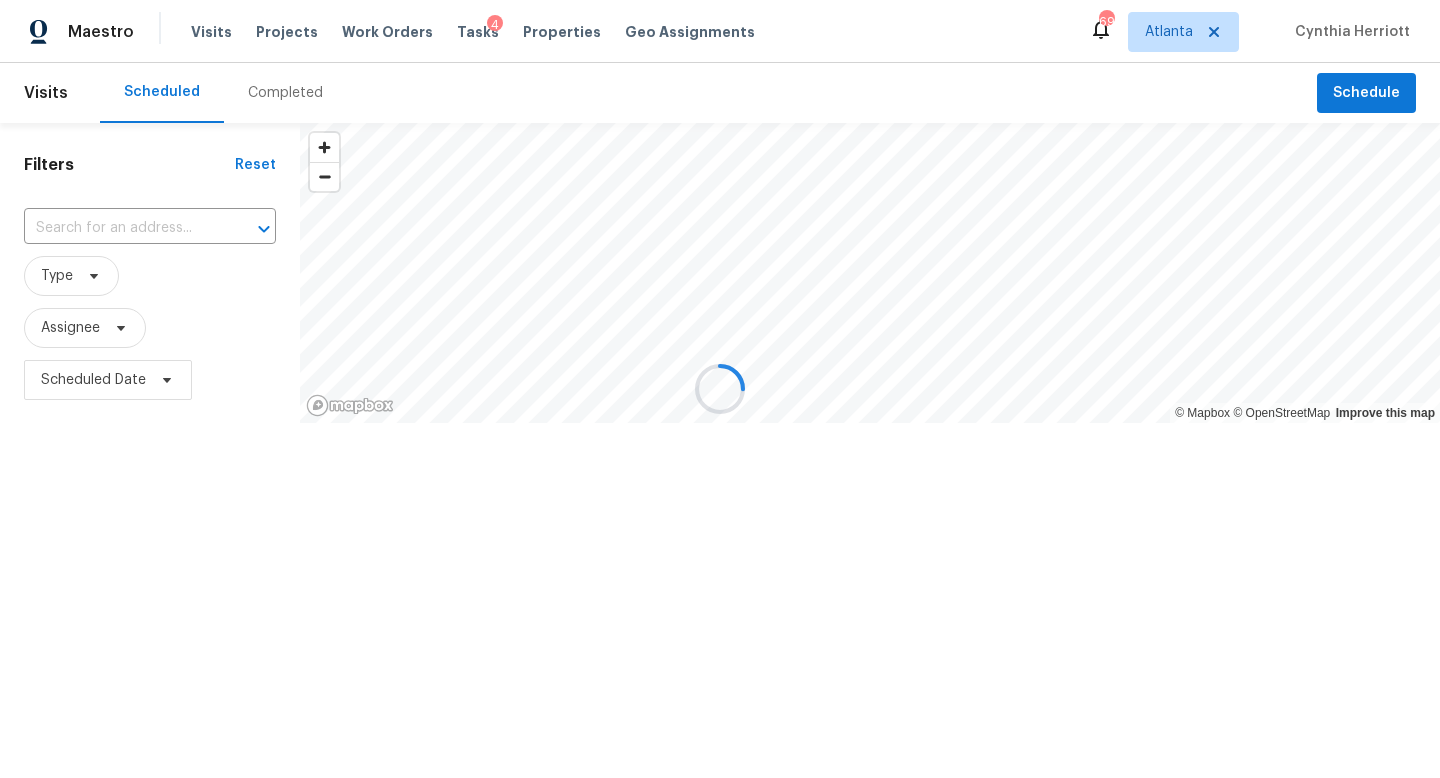 type on "[NUMBER] [STREET], [CITY], [STATE] [POSTAL_CODE]" 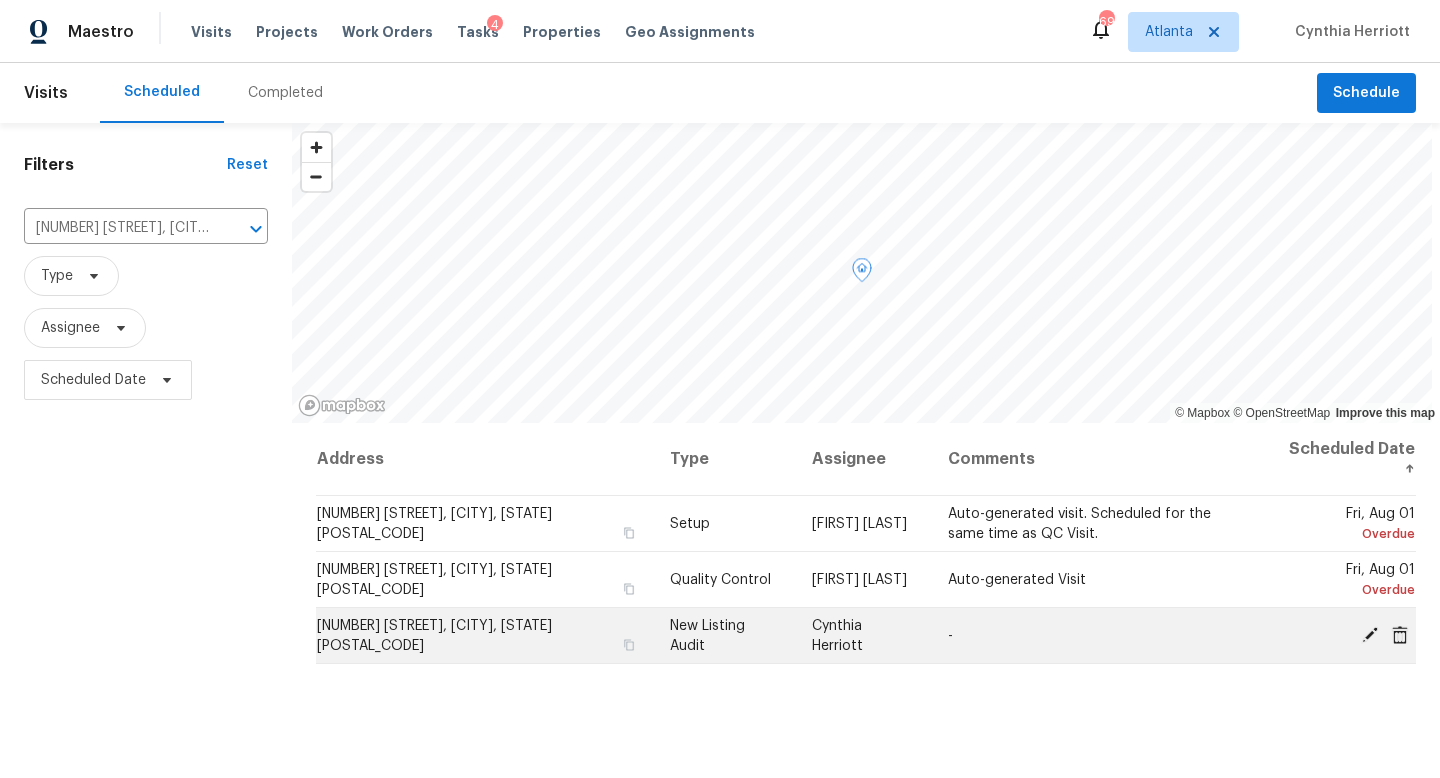 click 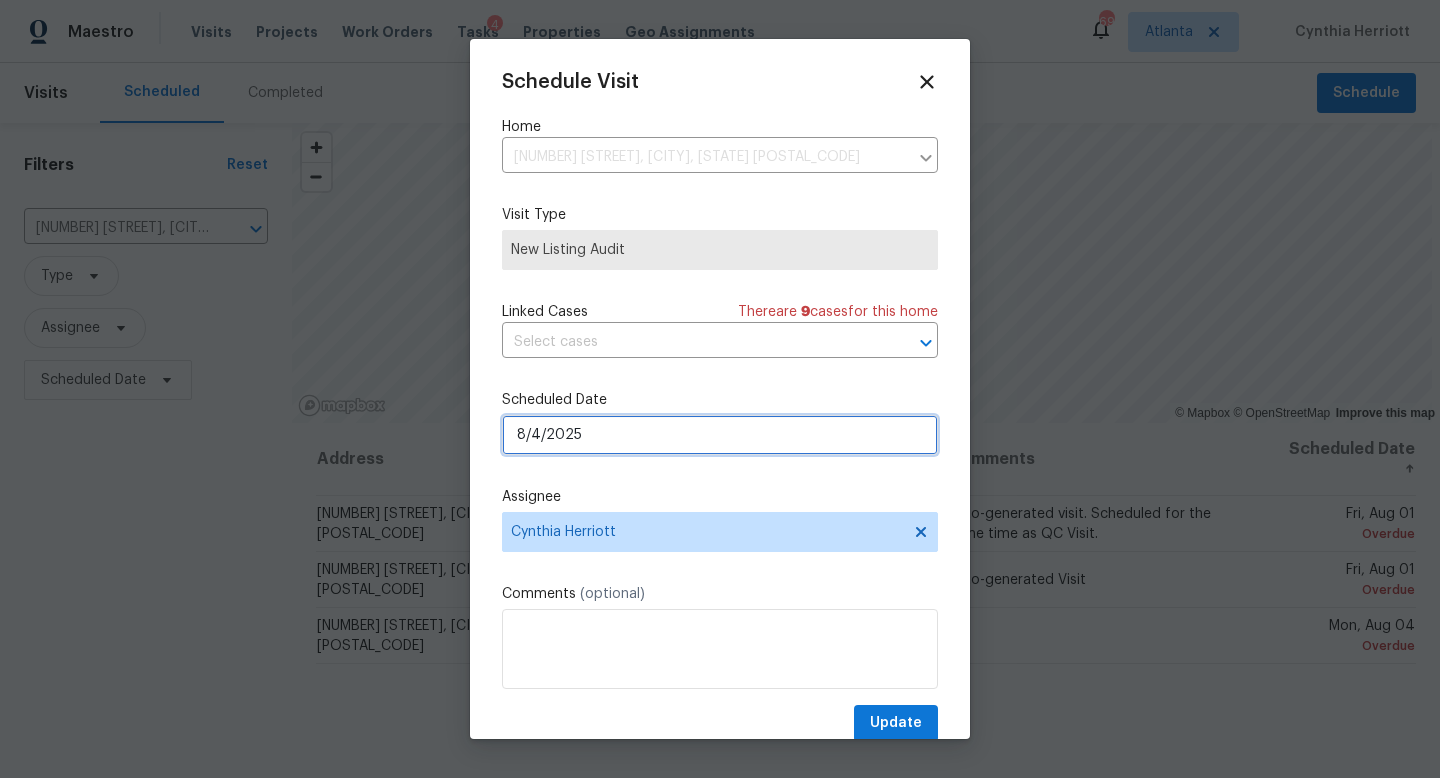 click on "8/4/2025" at bounding box center [720, 435] 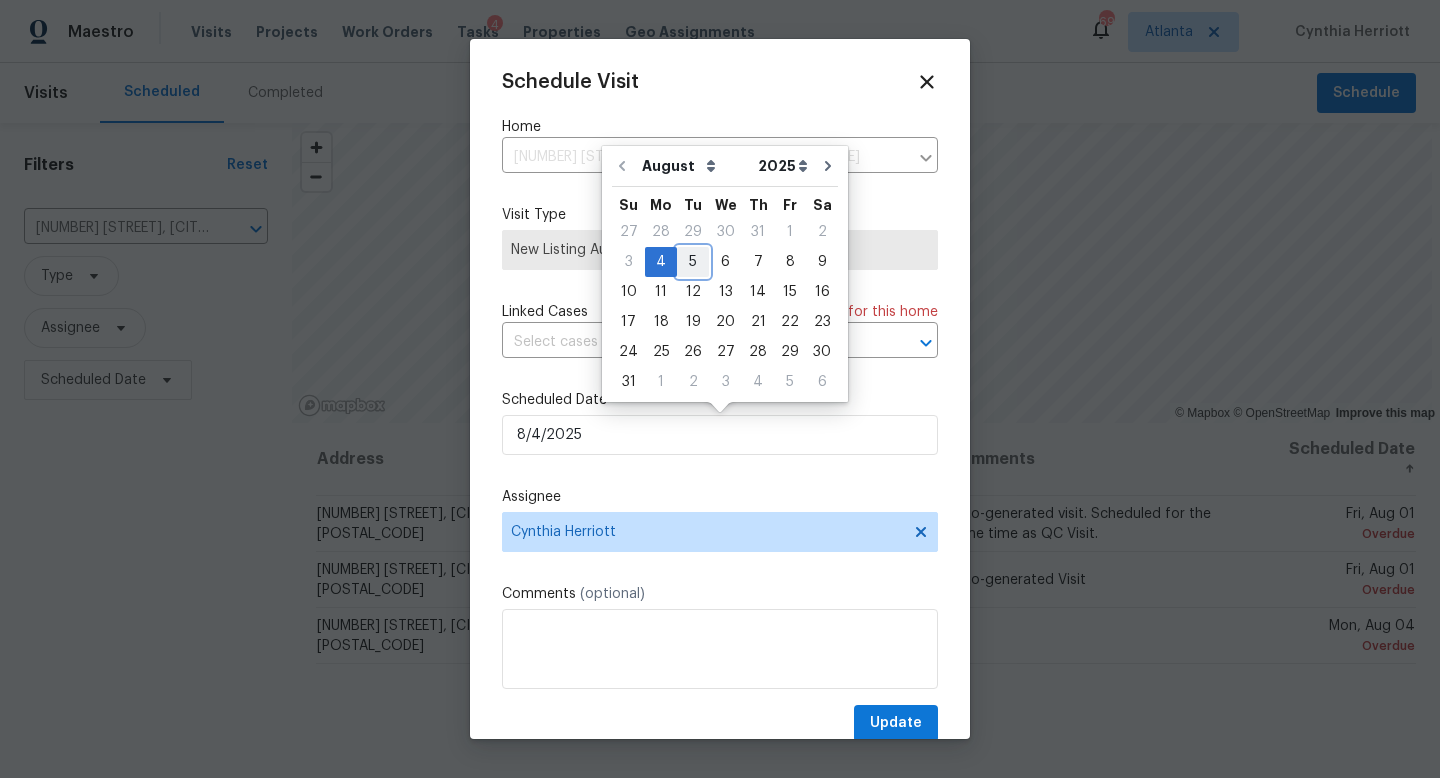click on "5" at bounding box center (693, 262) 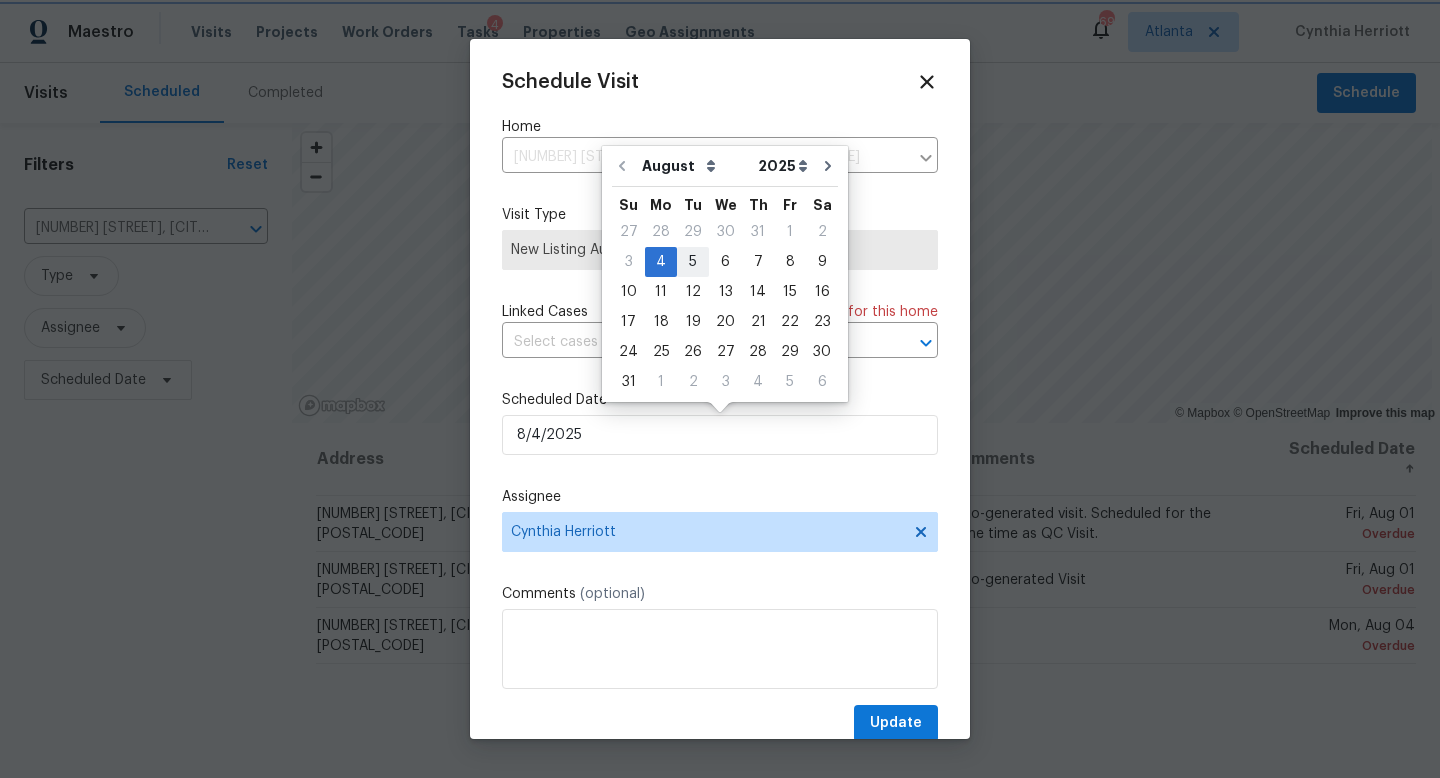 type on "8/5/2025" 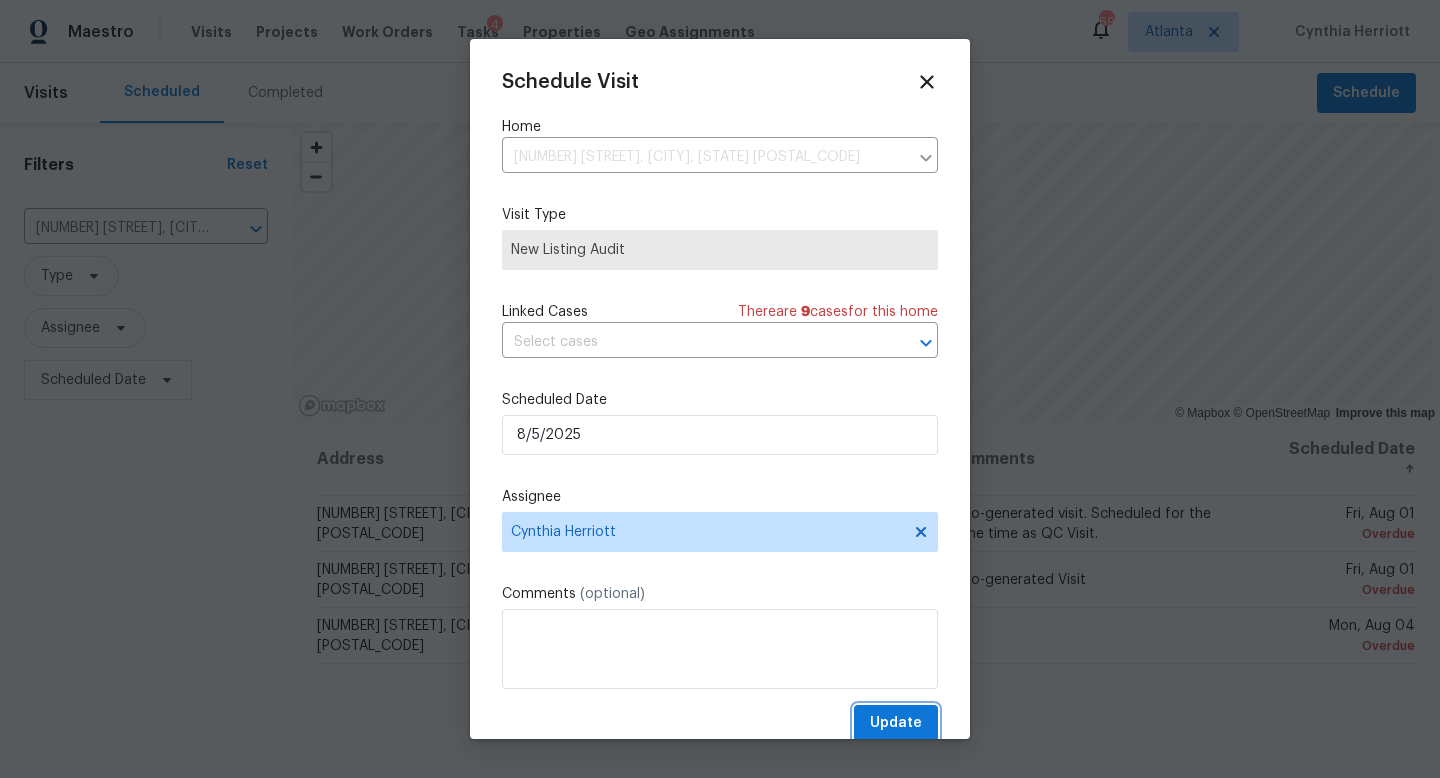 click on "Update" at bounding box center (896, 723) 